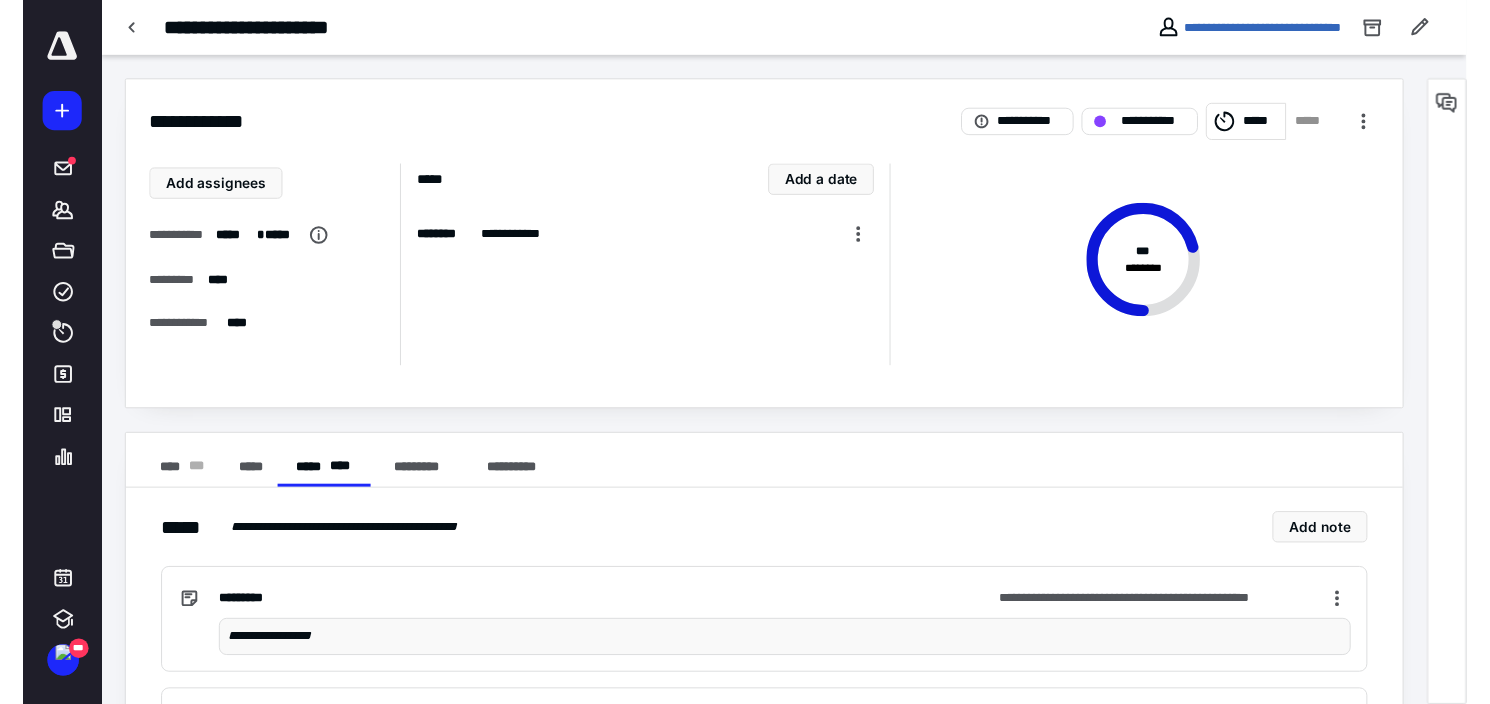 scroll, scrollTop: 0, scrollLeft: 0, axis: both 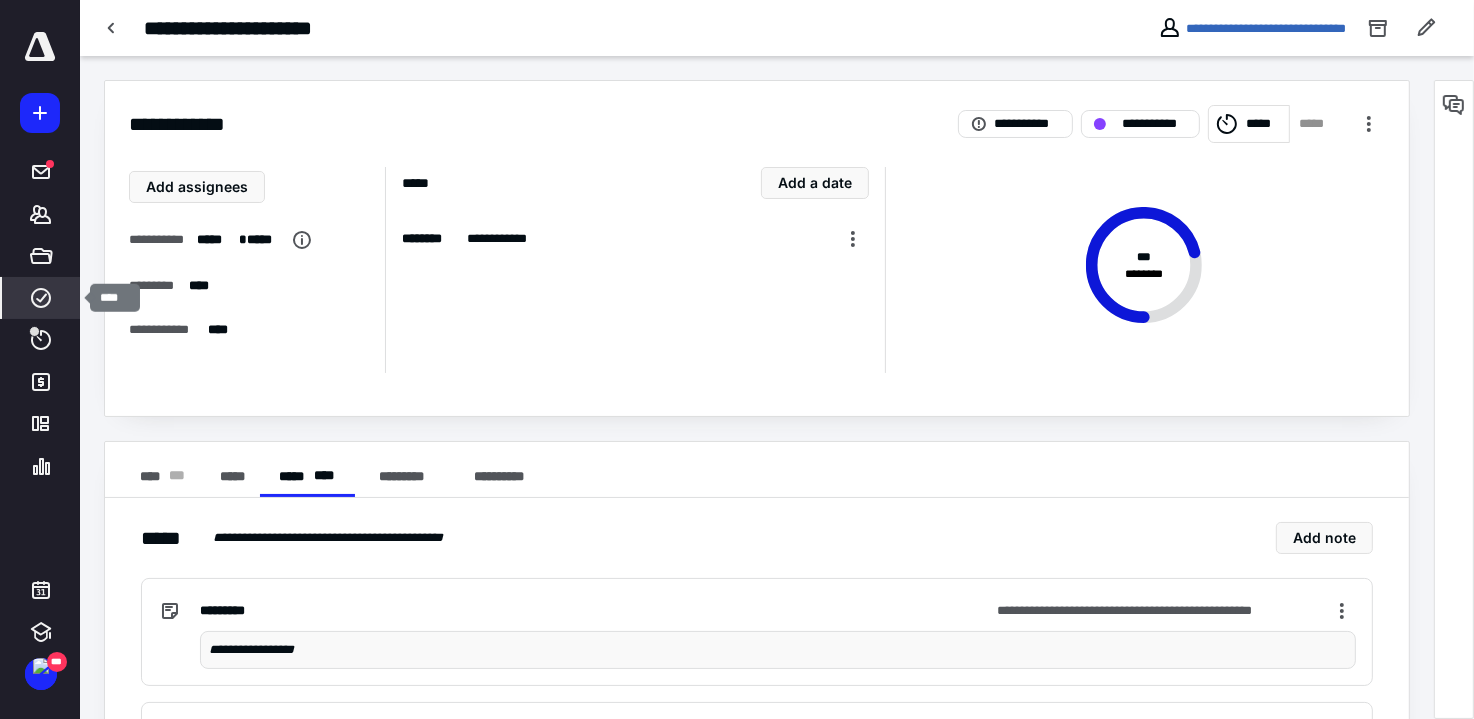 click 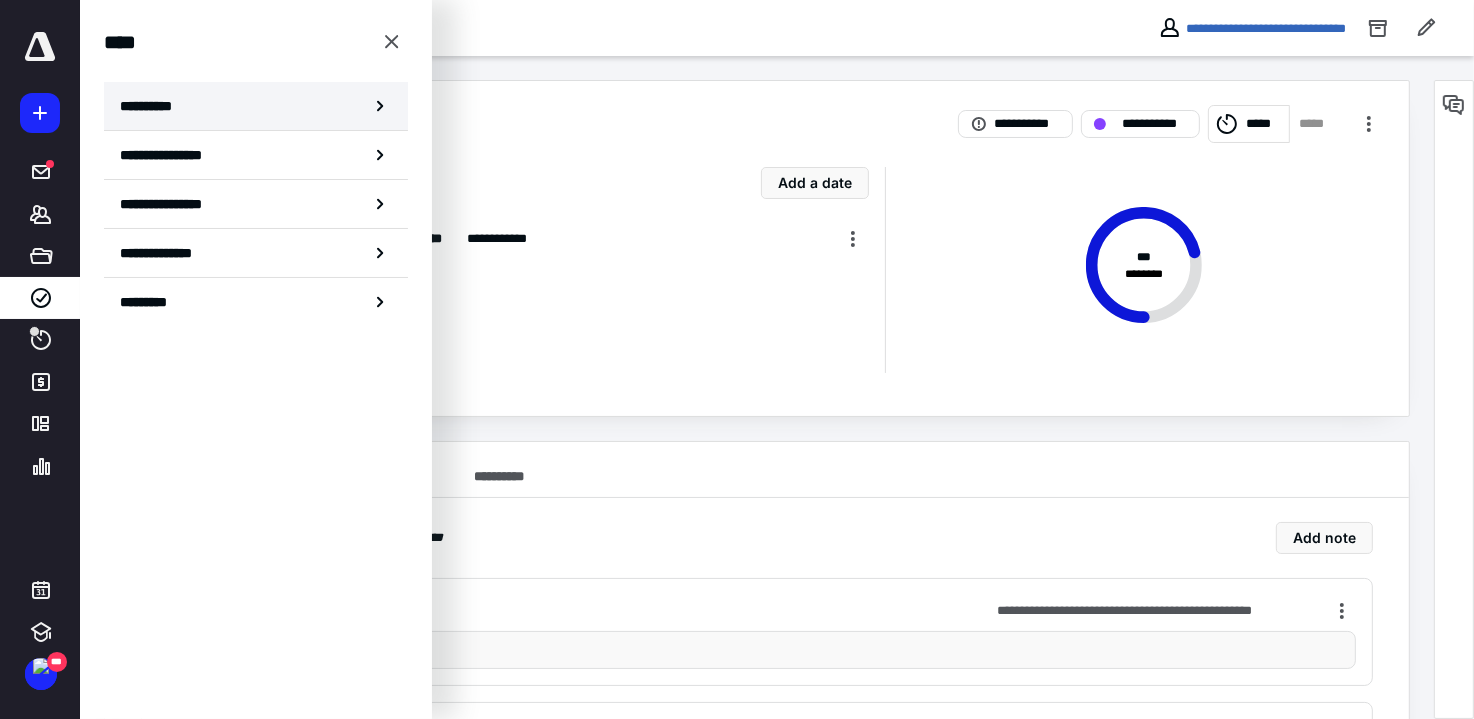 click on "**********" at bounding box center [256, 106] 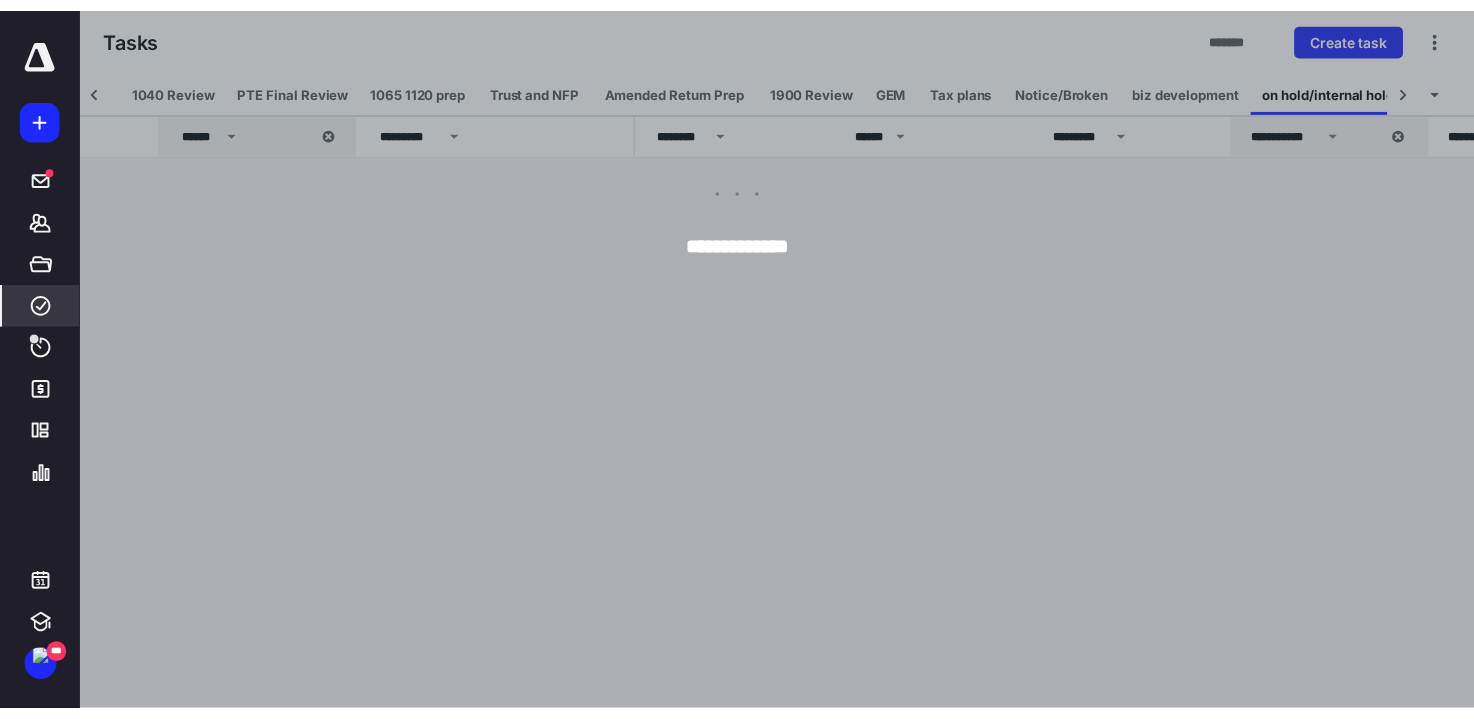 scroll, scrollTop: 0, scrollLeft: 224, axis: horizontal 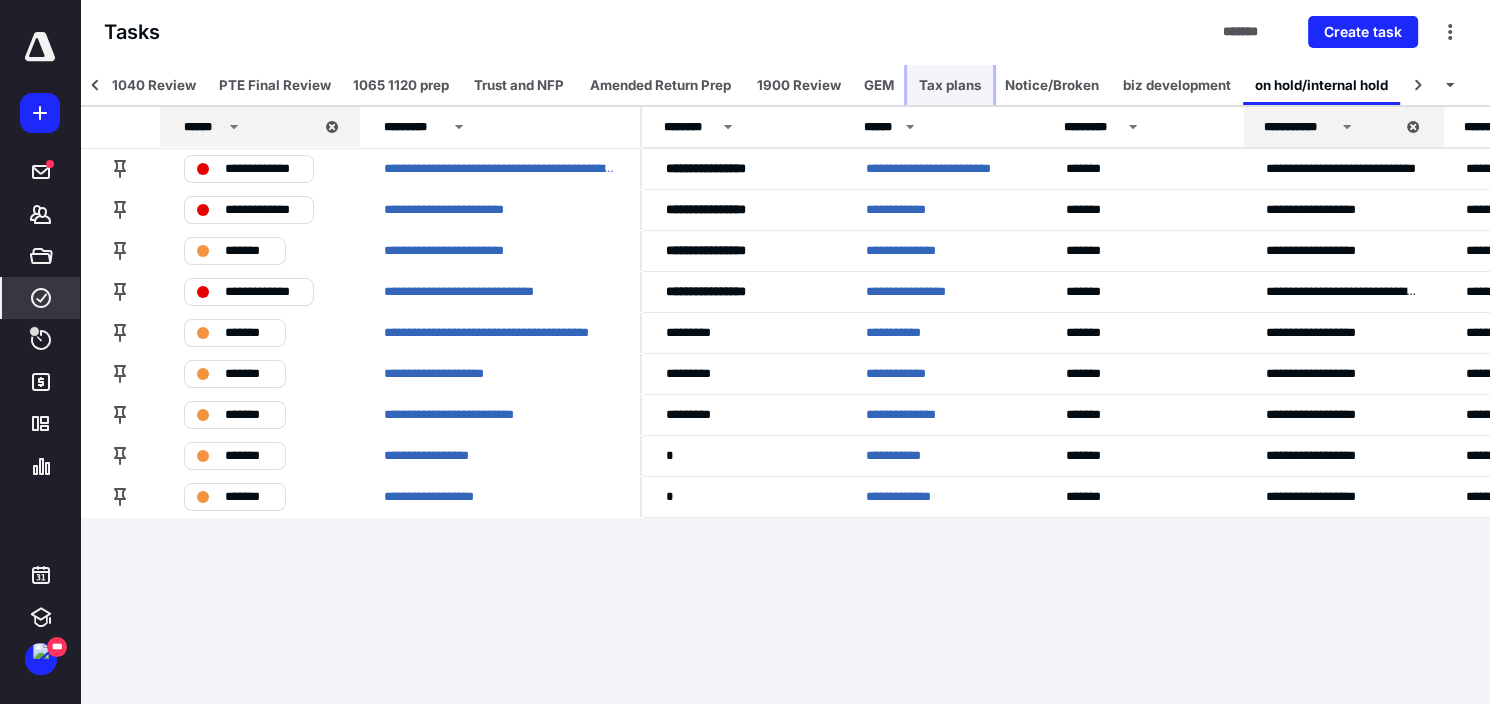 click on "Tax plans" at bounding box center (950, 85) 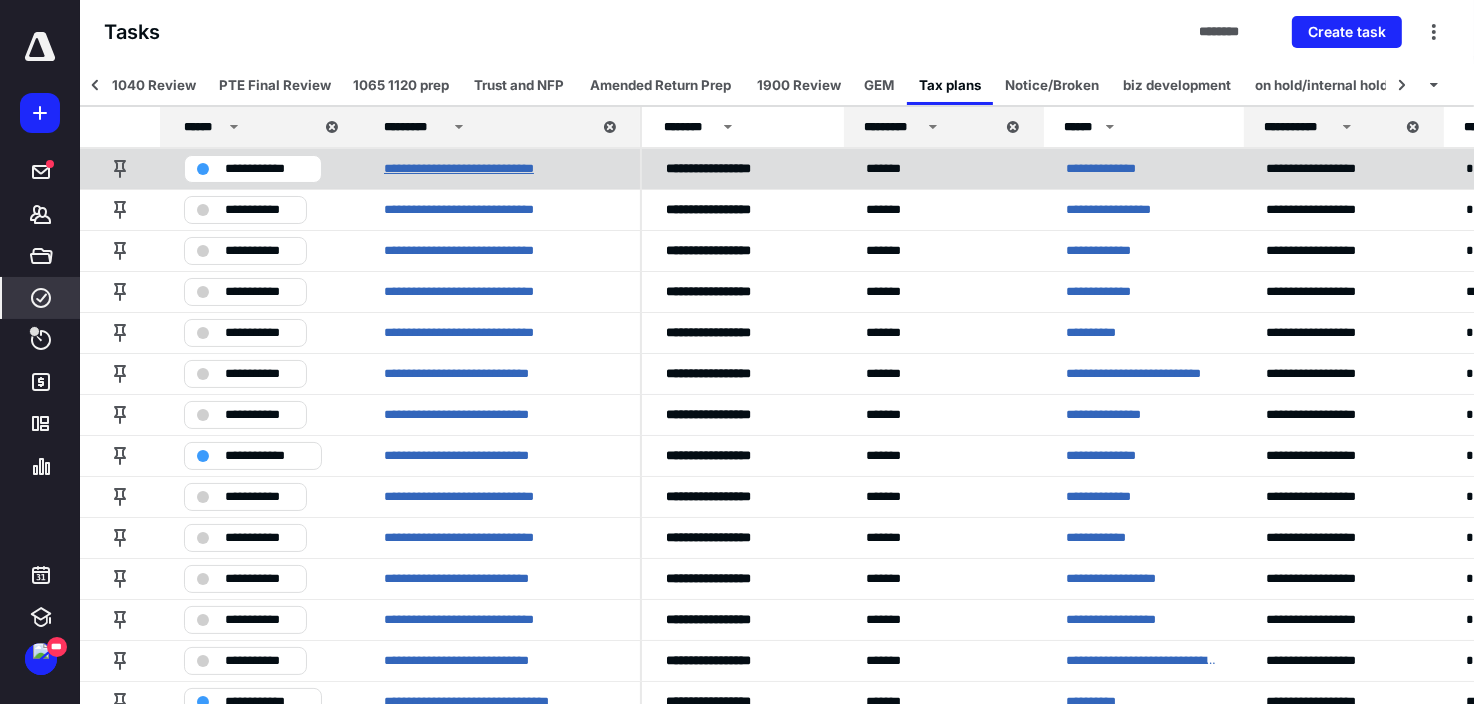 click on "**********" at bounding box center (480, 169) 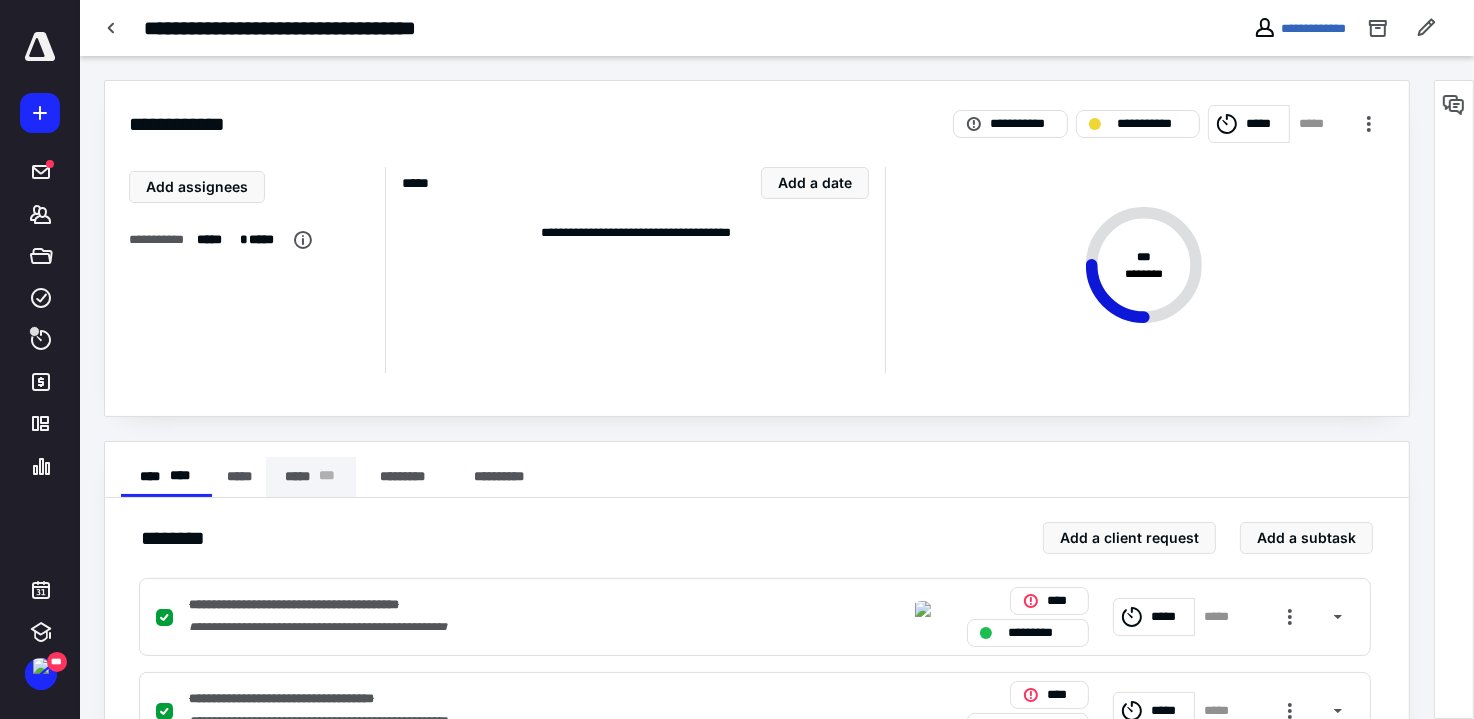 click on "***** * * *" at bounding box center (310, 477) 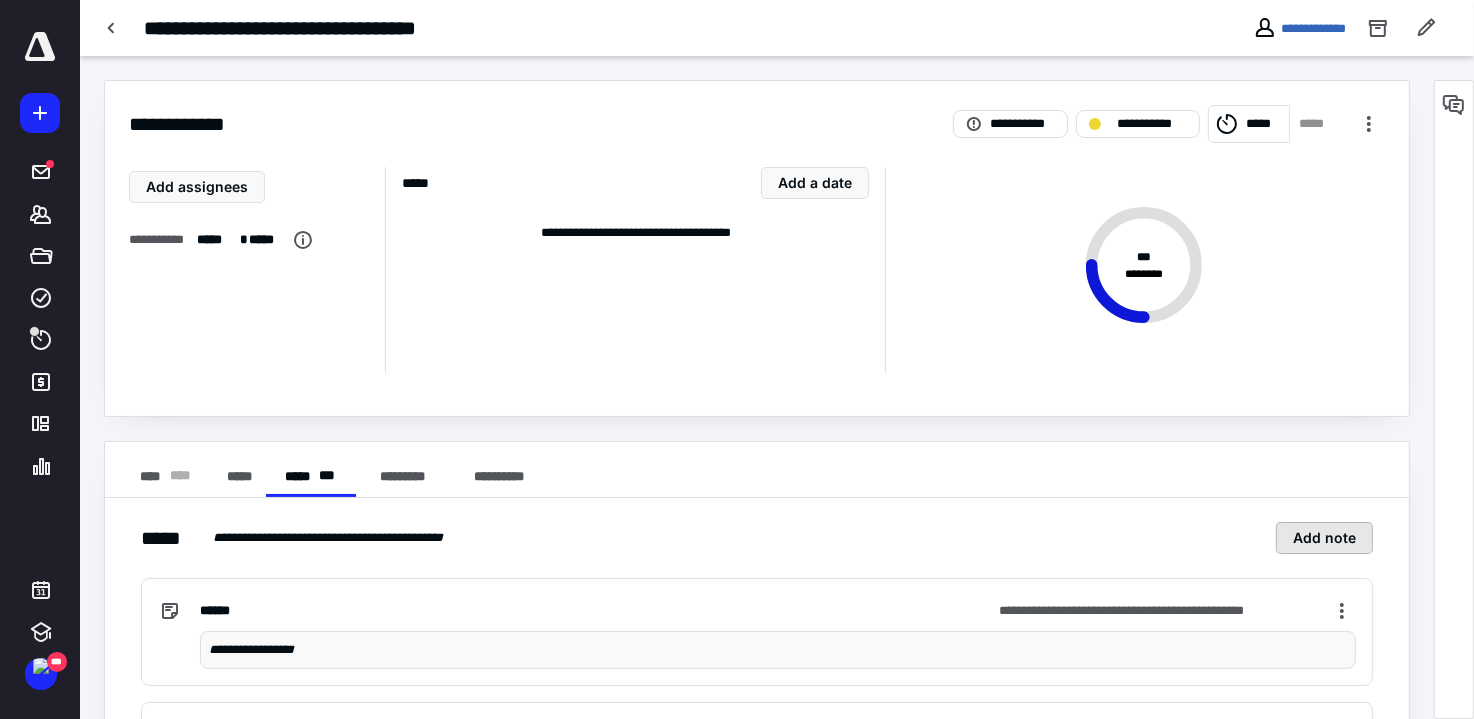click on "Add note" at bounding box center [1324, 538] 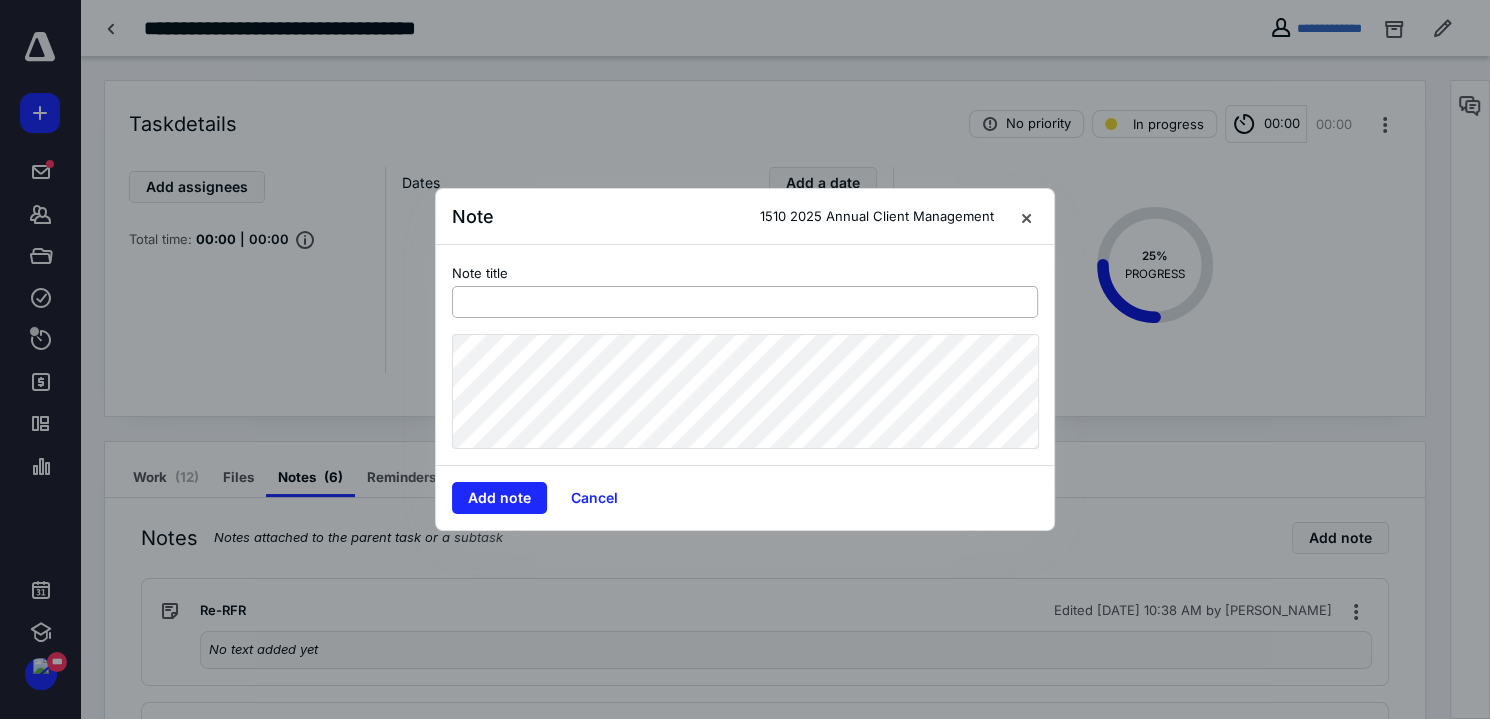 click at bounding box center (745, 302) 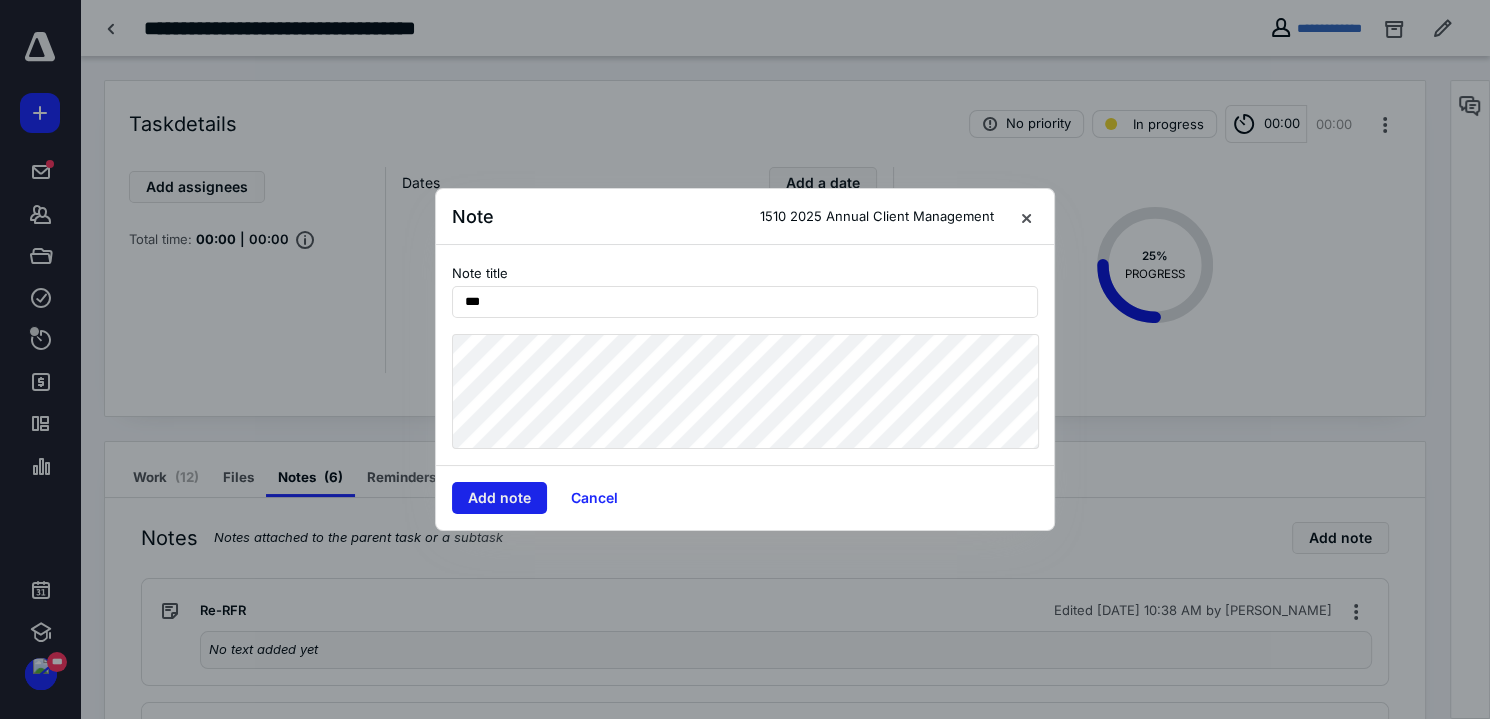 type on "***" 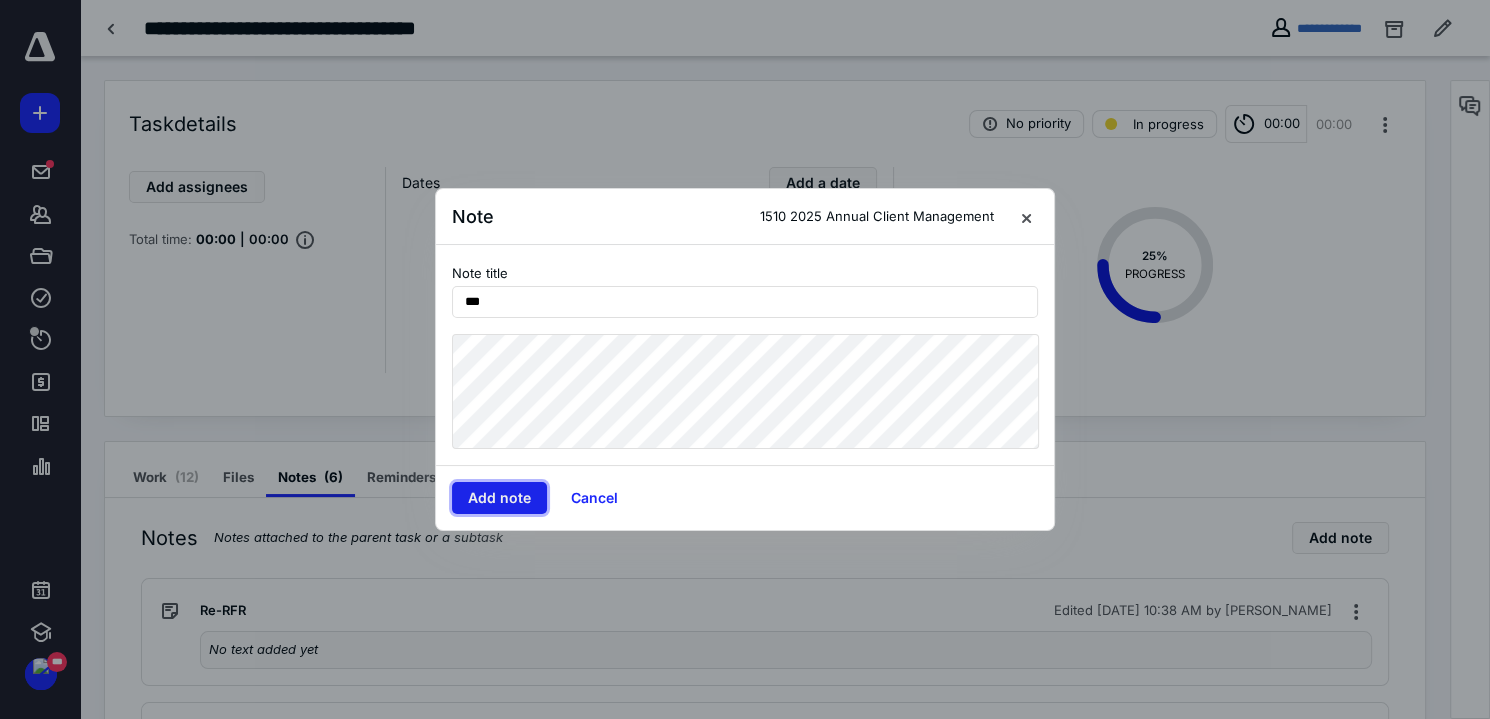 click on "Add note" at bounding box center [499, 498] 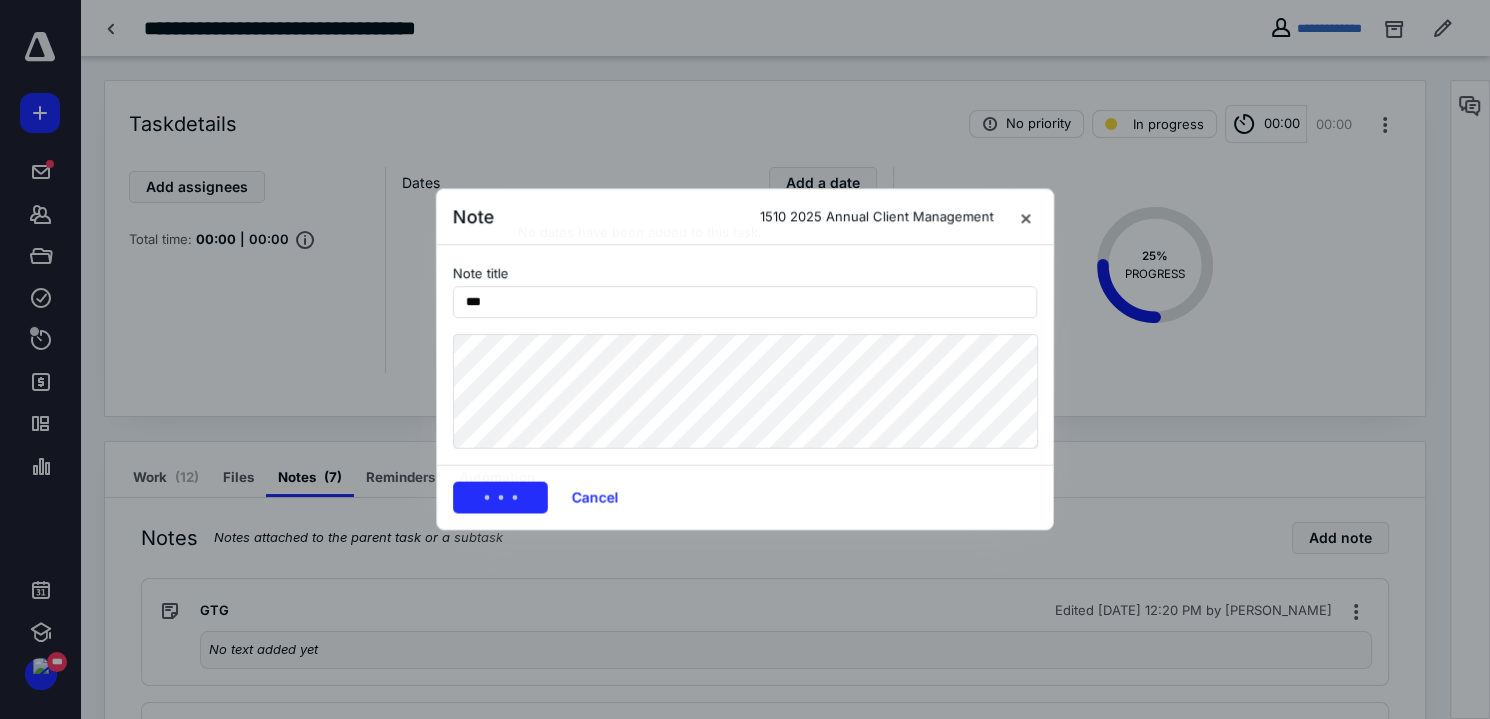 click at bounding box center [745, 359] 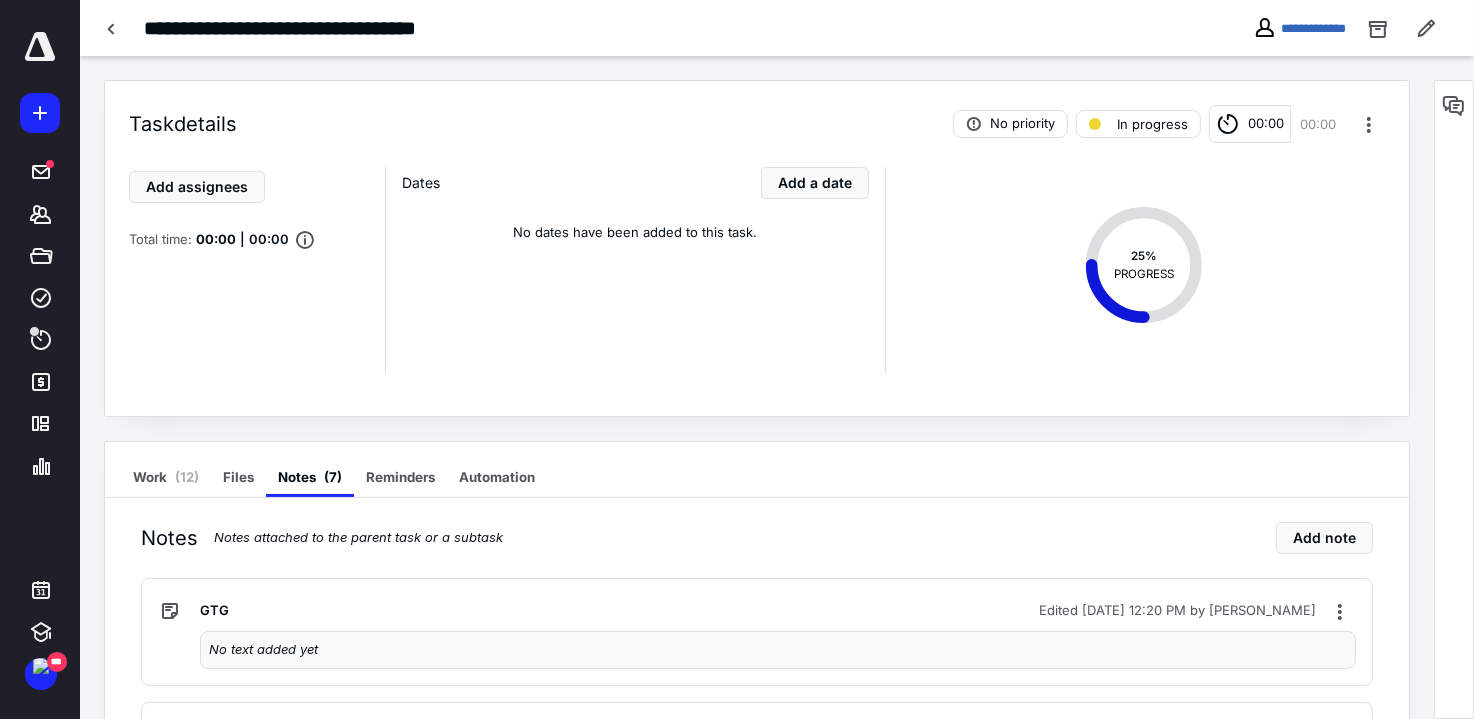 click on "Work ( 12 )" at bounding box center (166, 477) 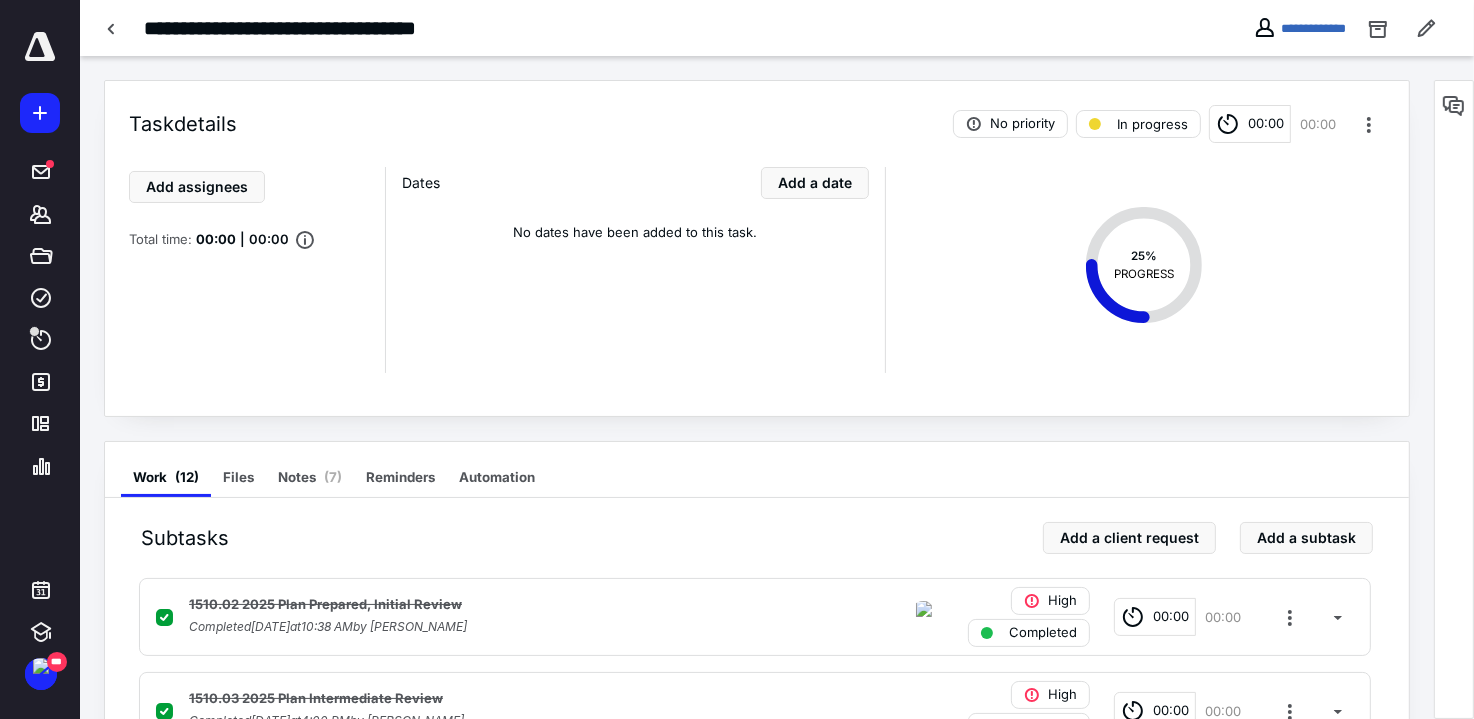 scroll, scrollTop: 324, scrollLeft: 0, axis: vertical 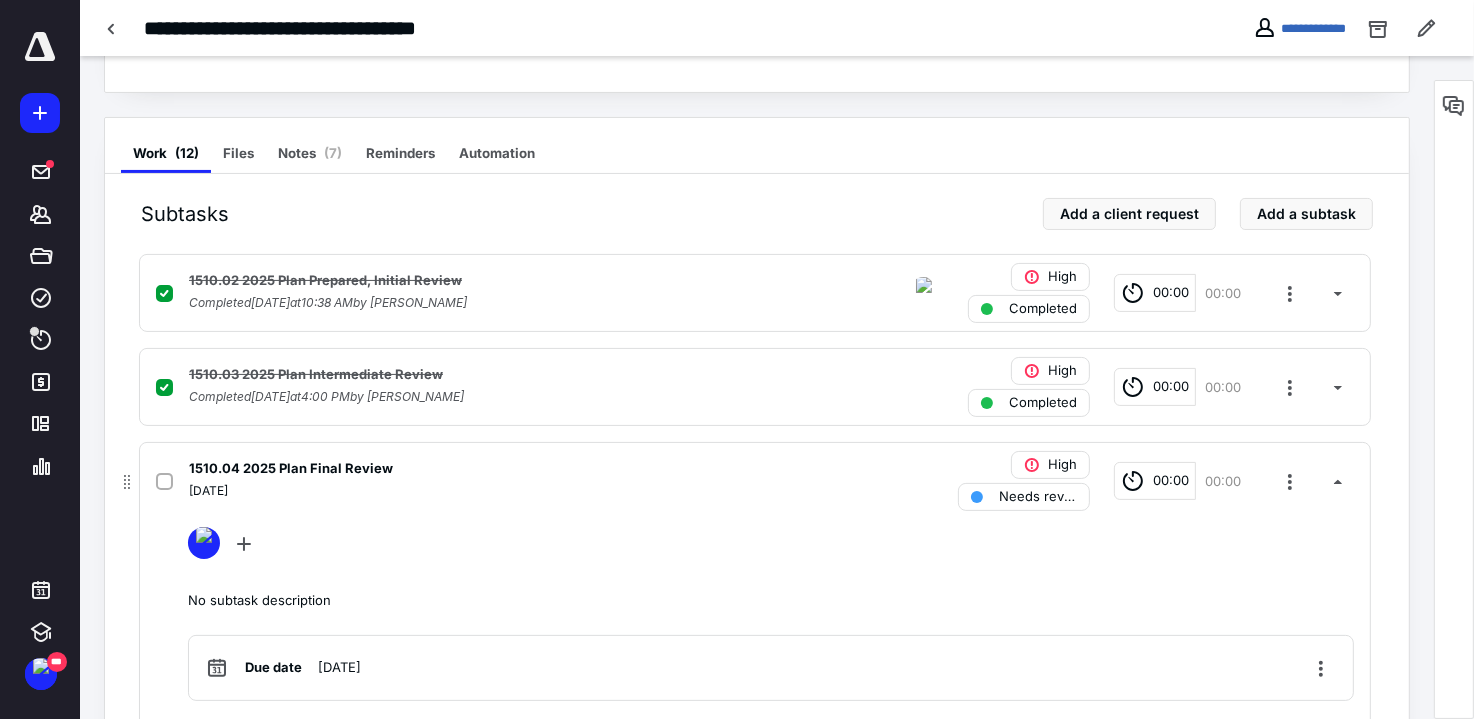 drag, startPoint x: 164, startPoint y: 479, endPoint x: 407, endPoint y: 499, distance: 243.82166 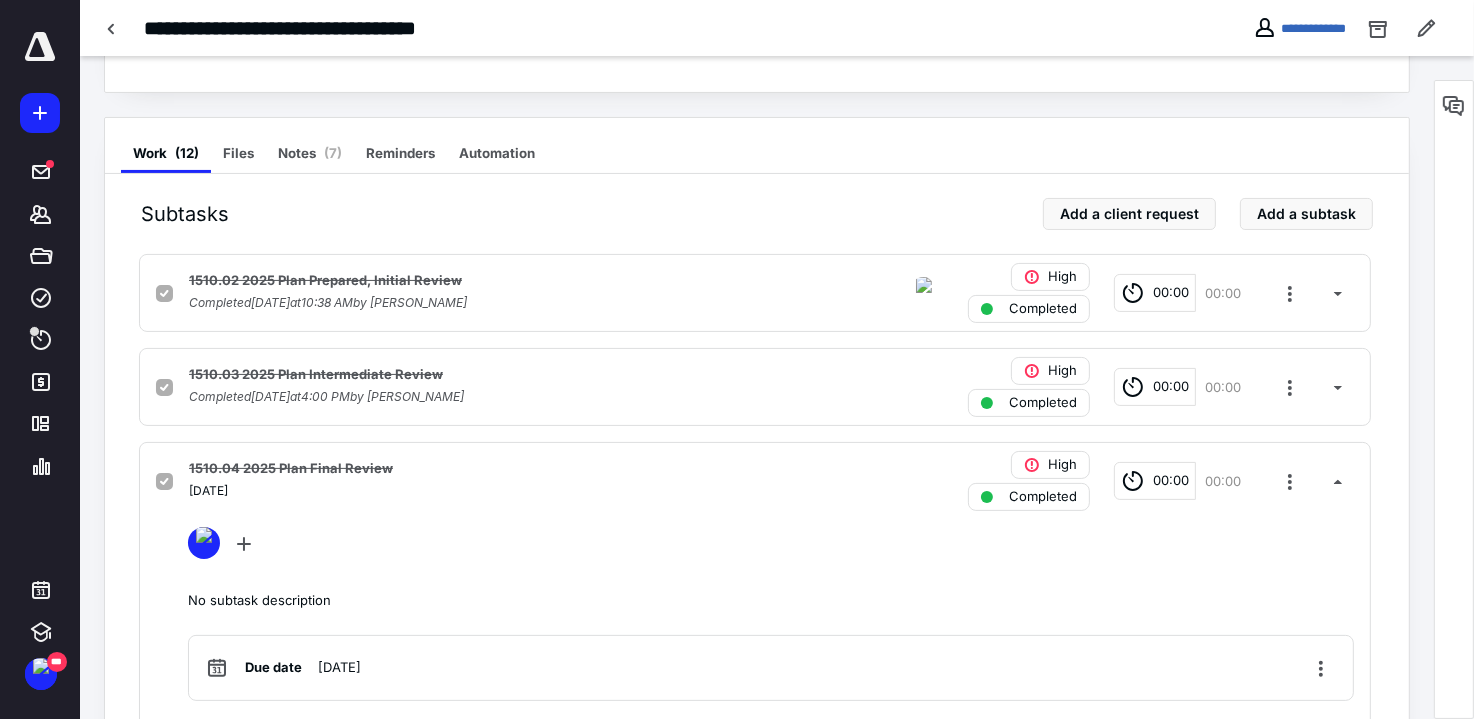 scroll, scrollTop: 648, scrollLeft: 0, axis: vertical 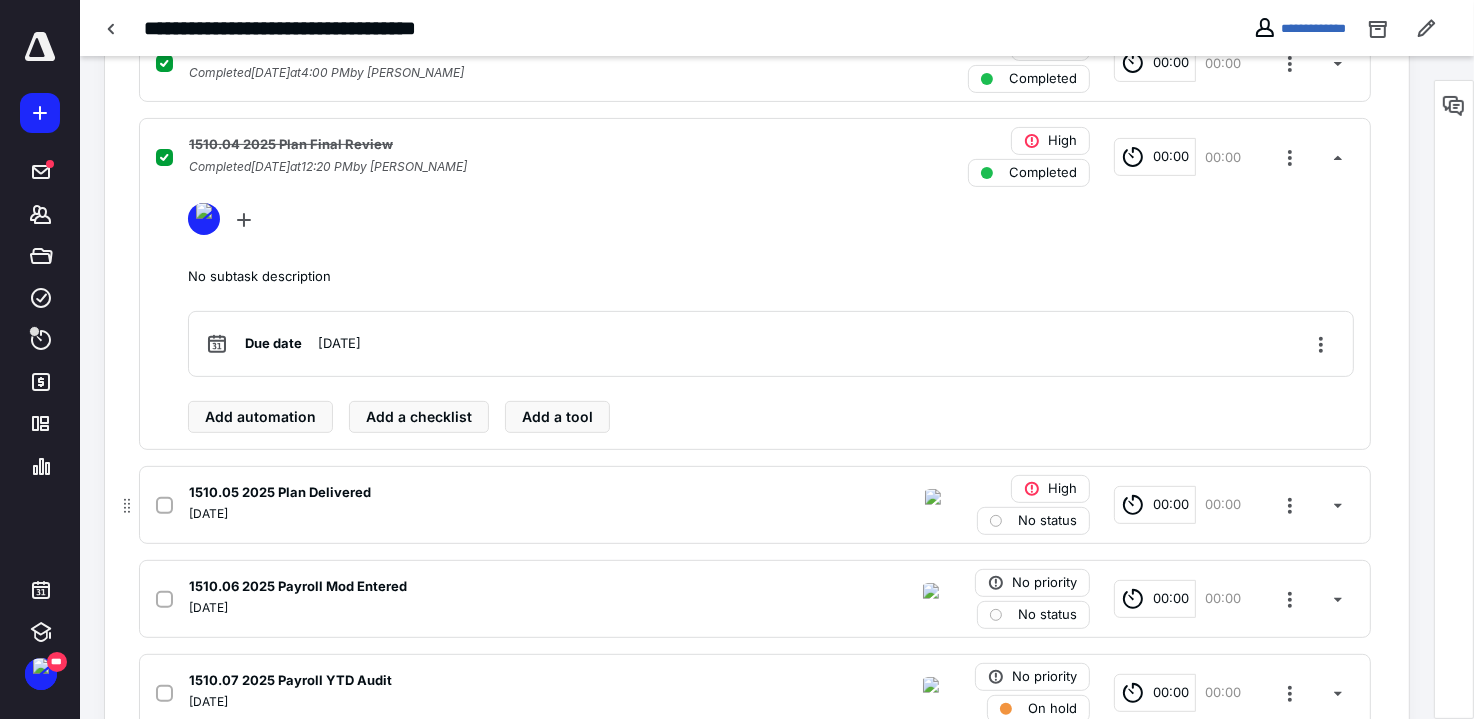 click on "No status" at bounding box center (1047, 521) 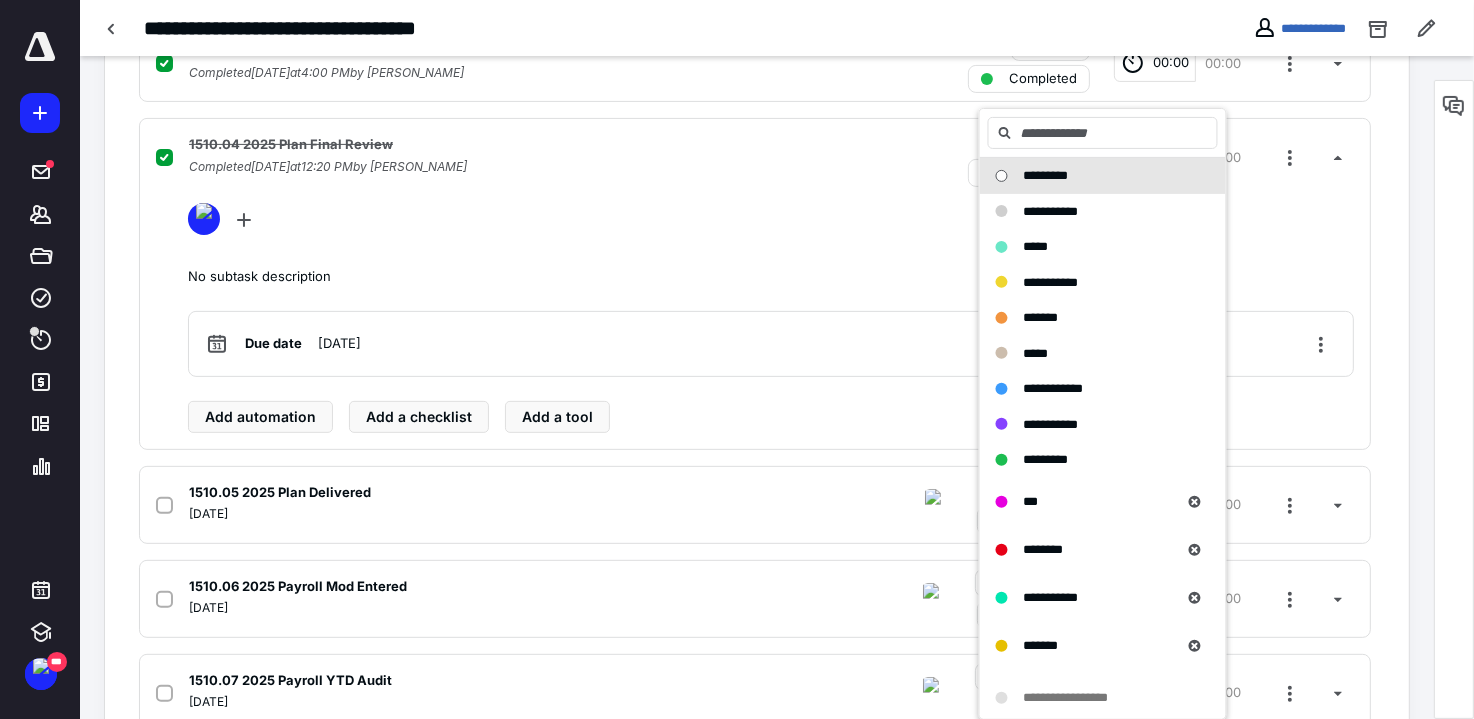 drag, startPoint x: 1069, startPoint y: 208, endPoint x: 1198, endPoint y: 187, distance: 130.69812 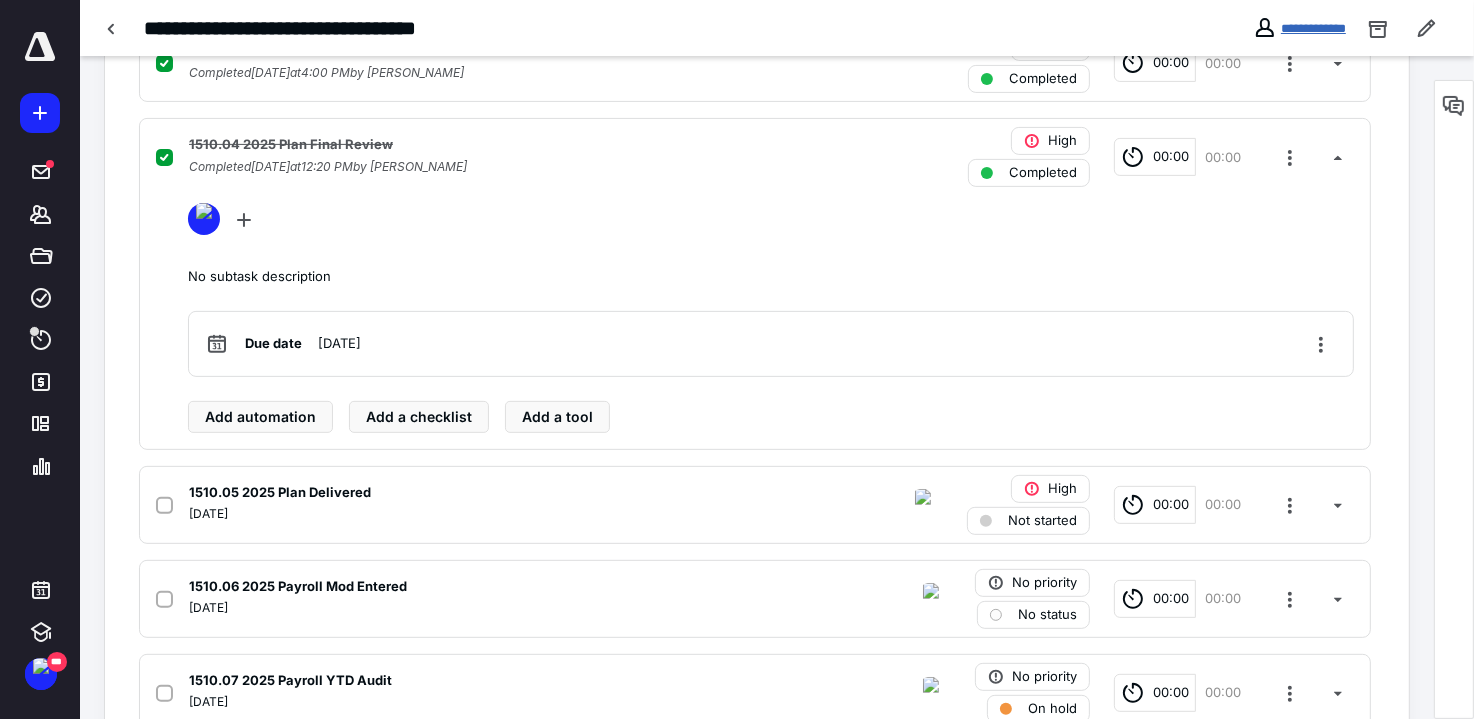click on "**********" at bounding box center [1313, 28] 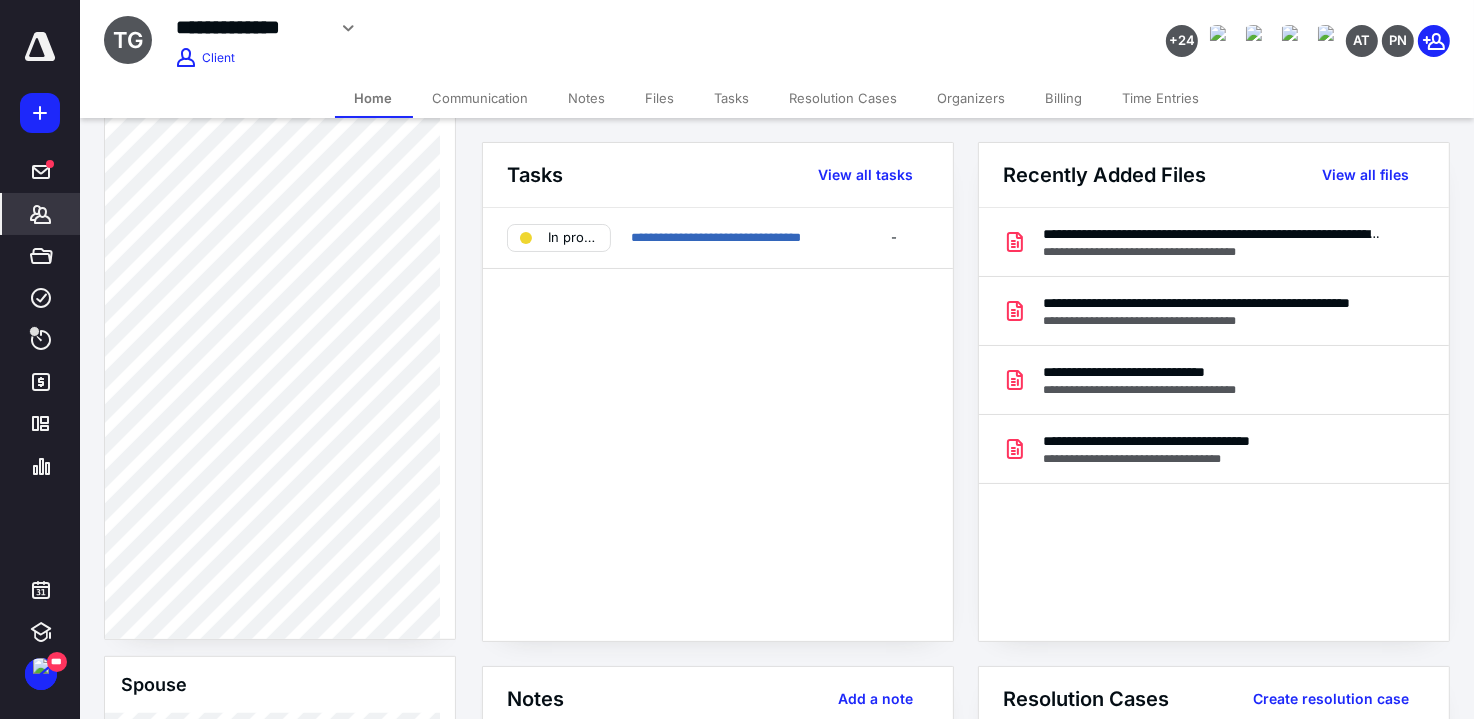 scroll, scrollTop: 1310, scrollLeft: 0, axis: vertical 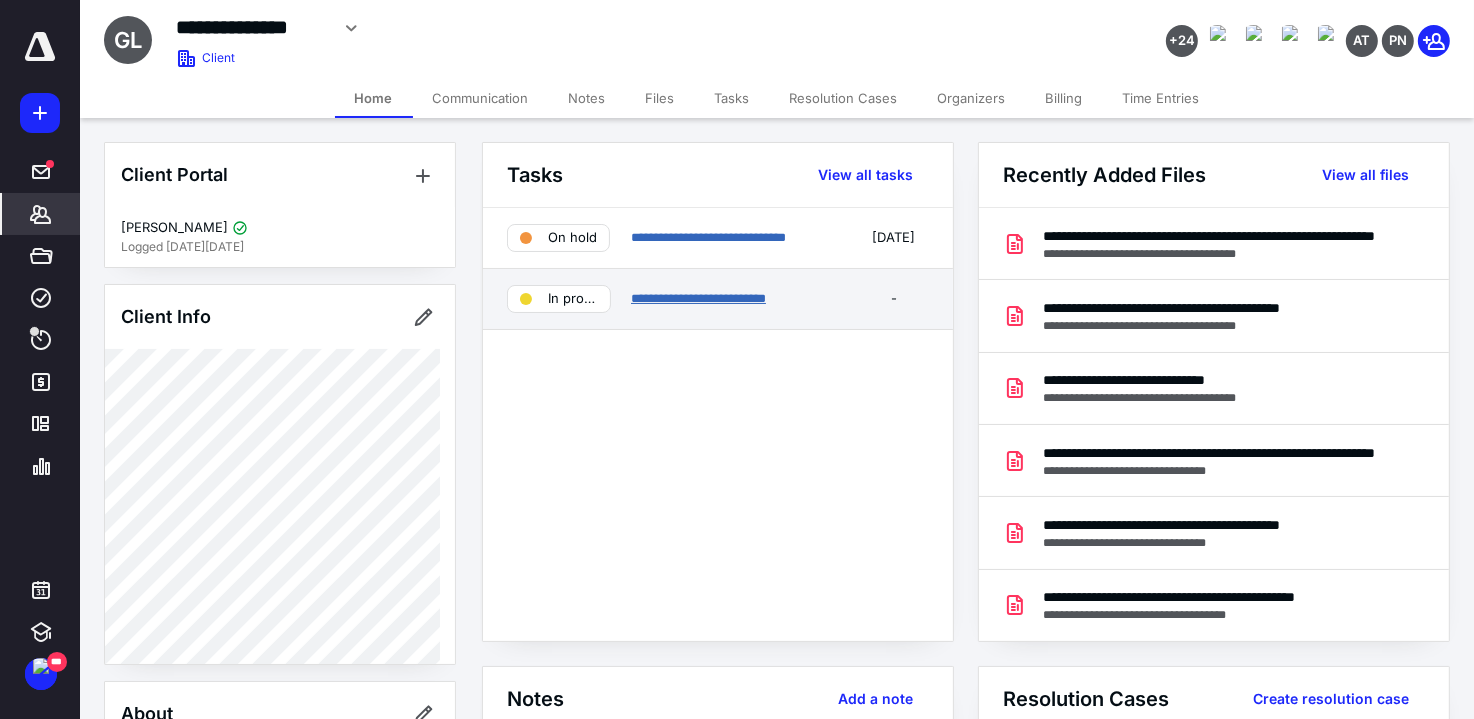 click on "**********" at bounding box center (698, 298) 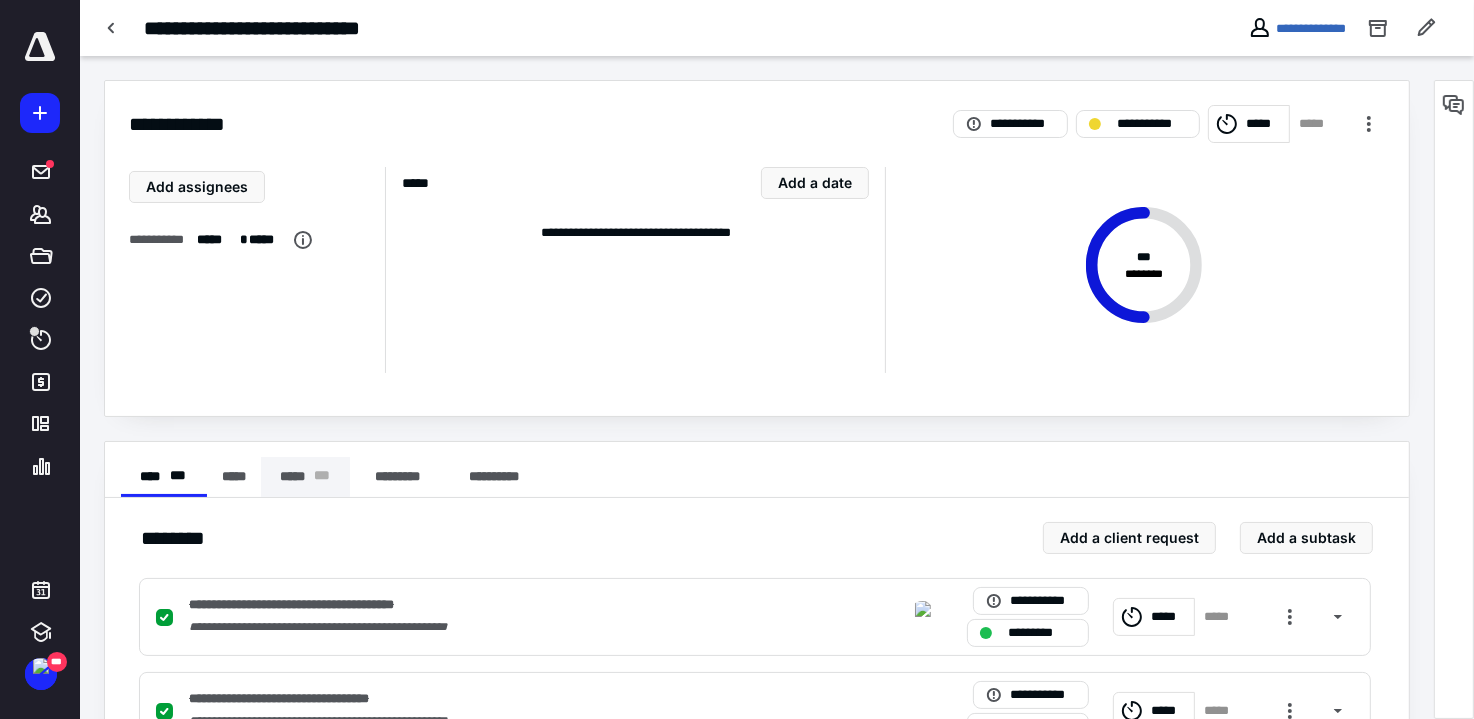 click on "***** * * *" at bounding box center [305, 477] 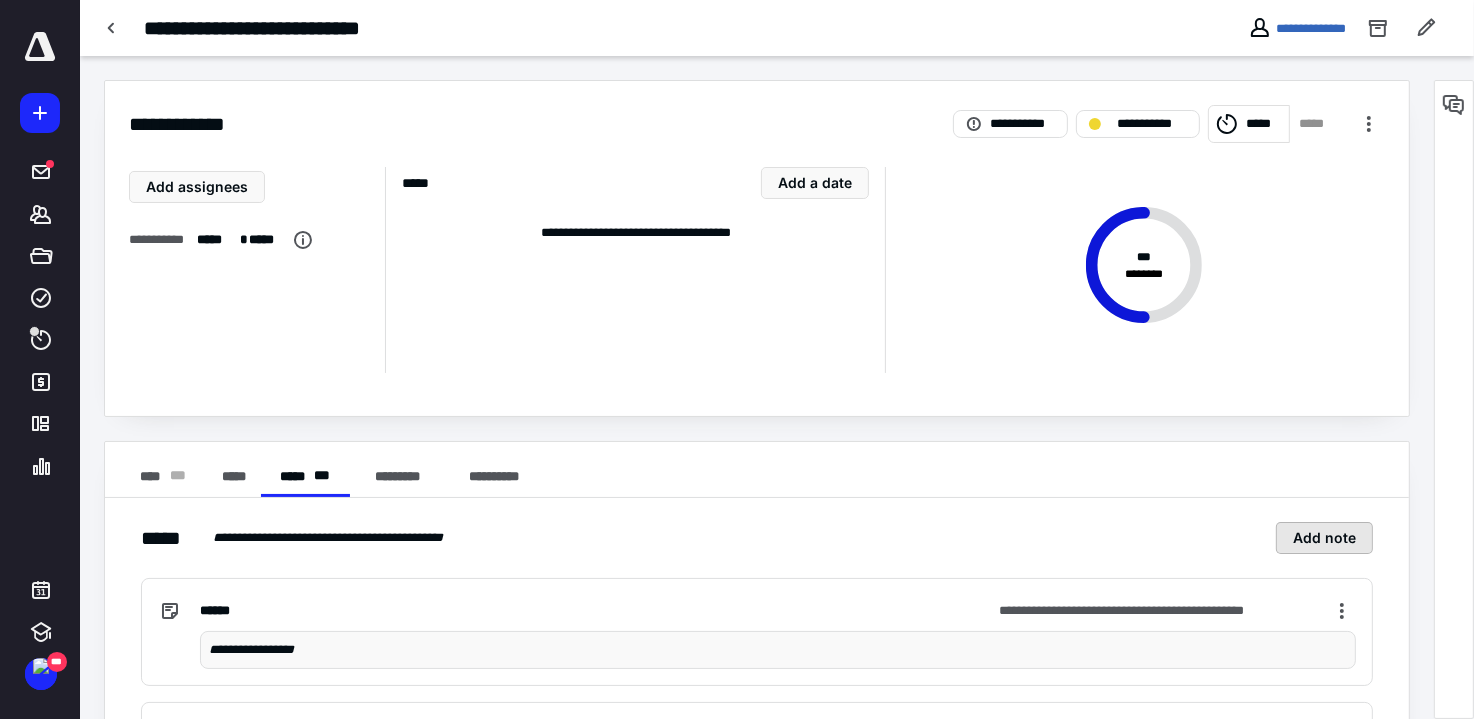click on "Add note" at bounding box center [1324, 538] 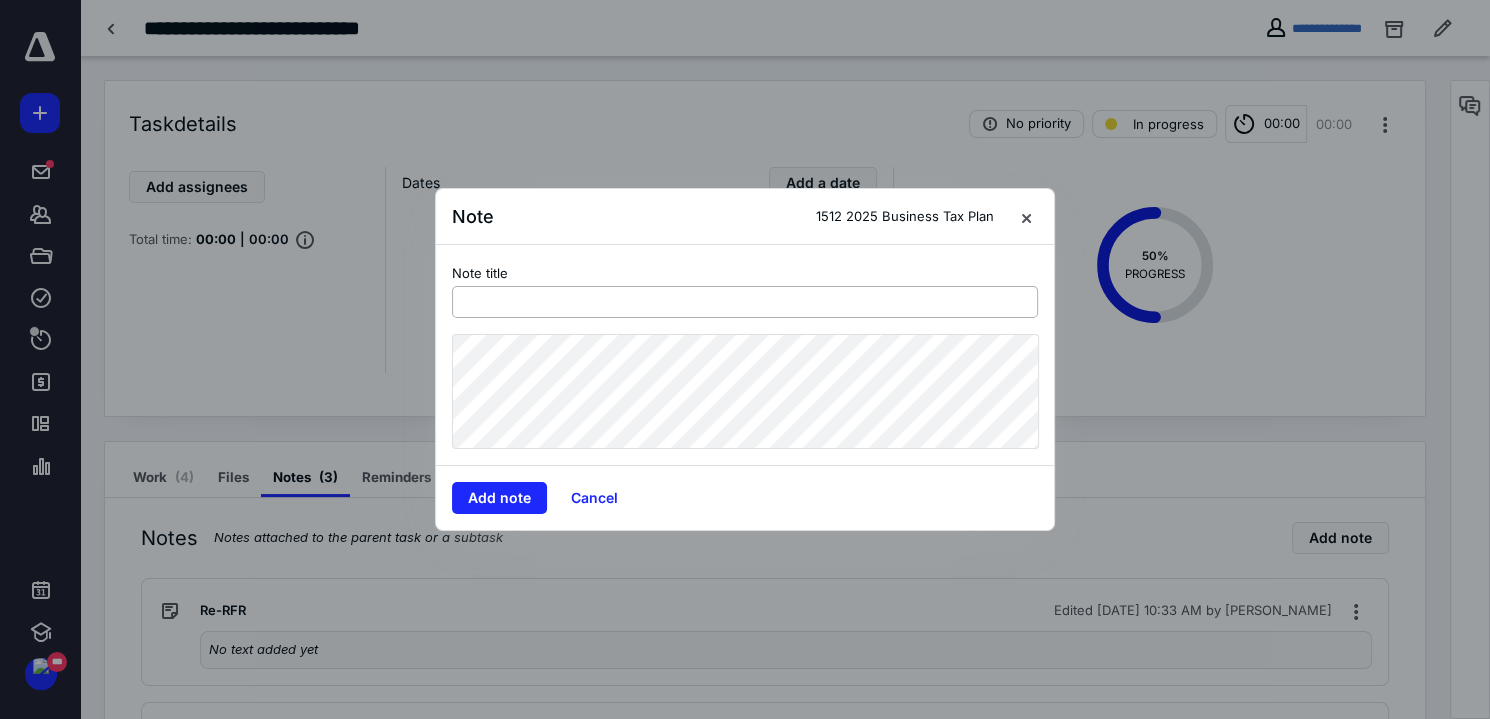 click at bounding box center [745, 302] 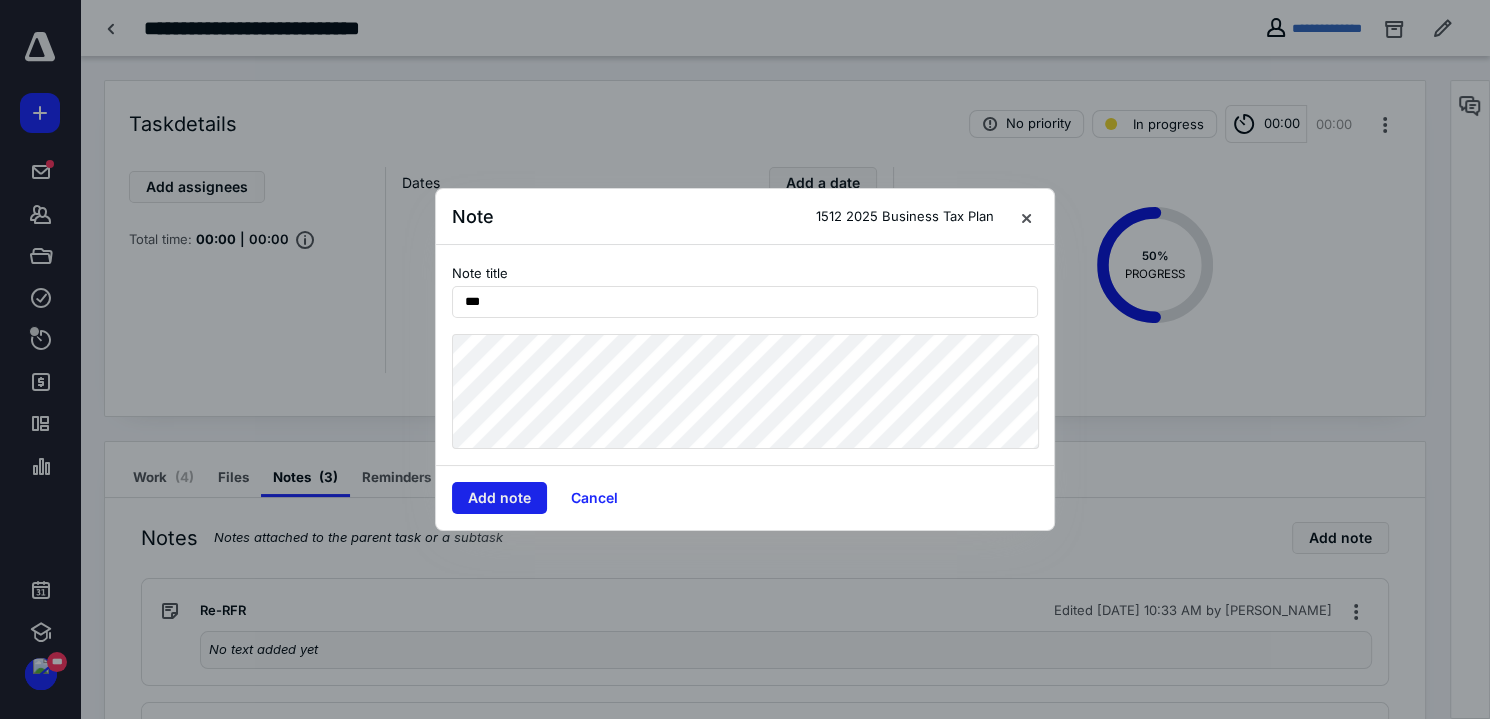 type on "***" 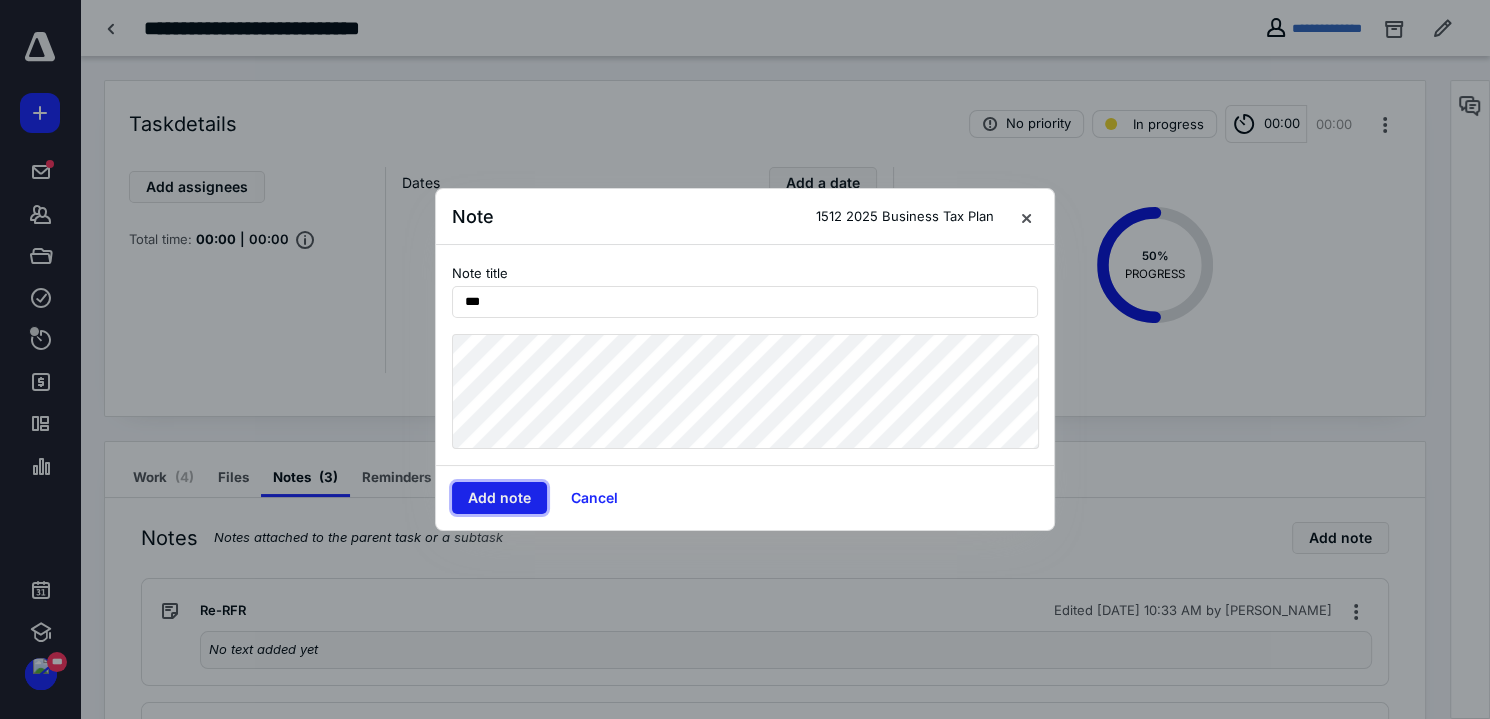 click on "Add note" at bounding box center (499, 498) 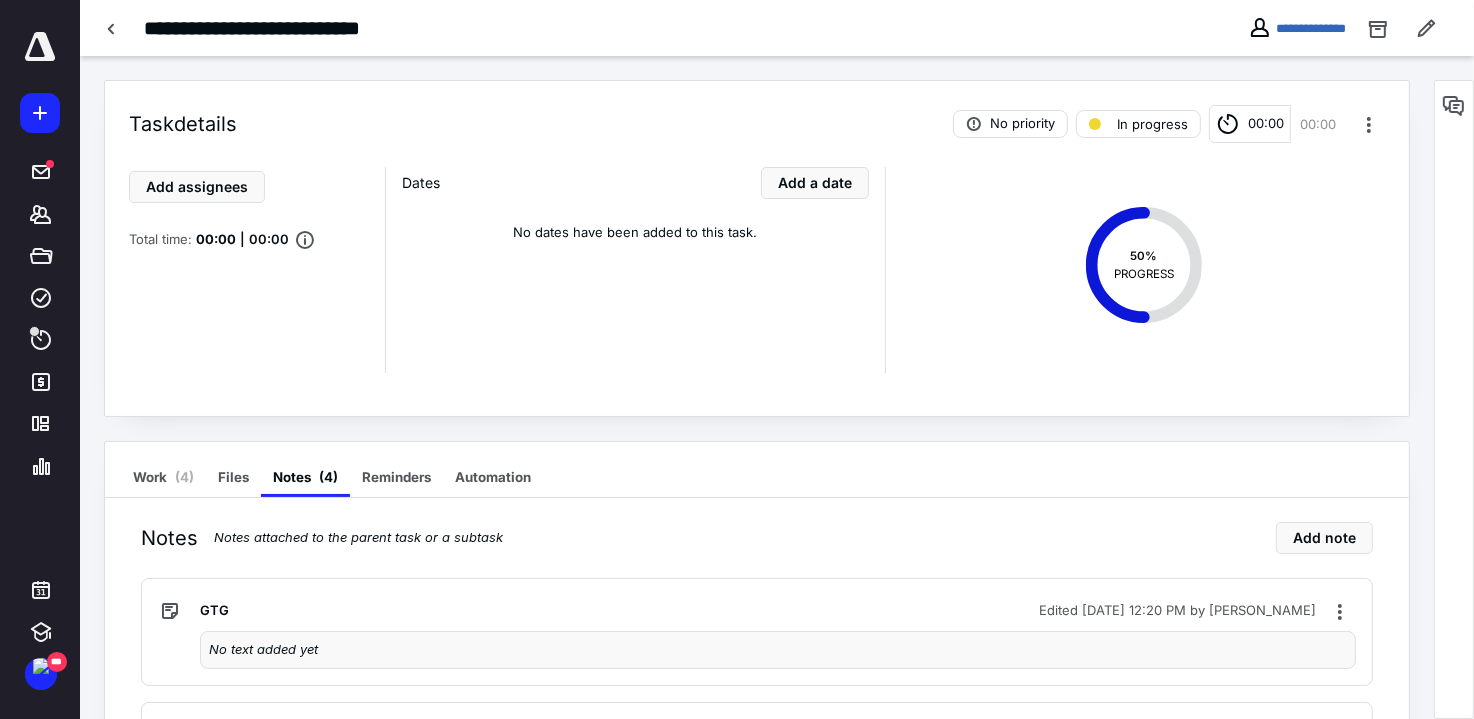 click on "Work ( 4 )" at bounding box center (163, 477) 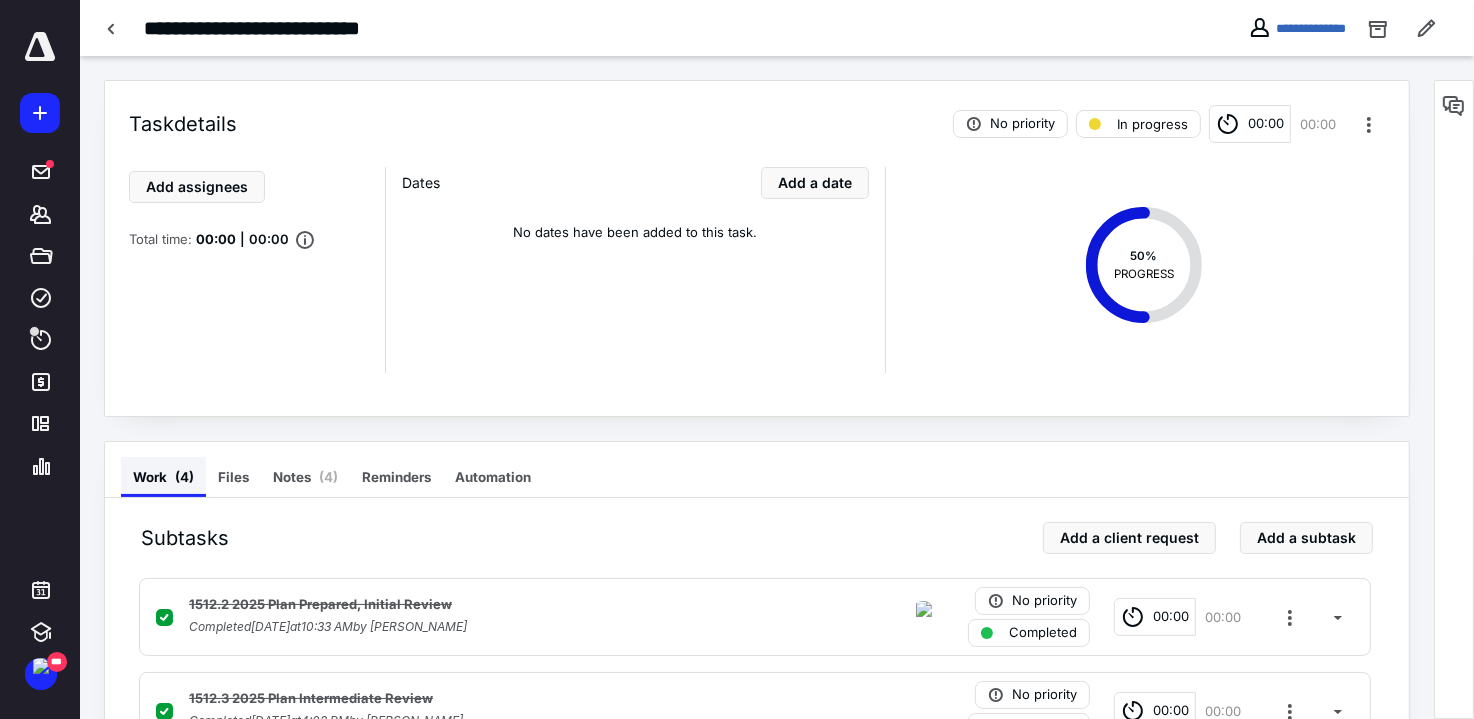 scroll, scrollTop: 286, scrollLeft: 0, axis: vertical 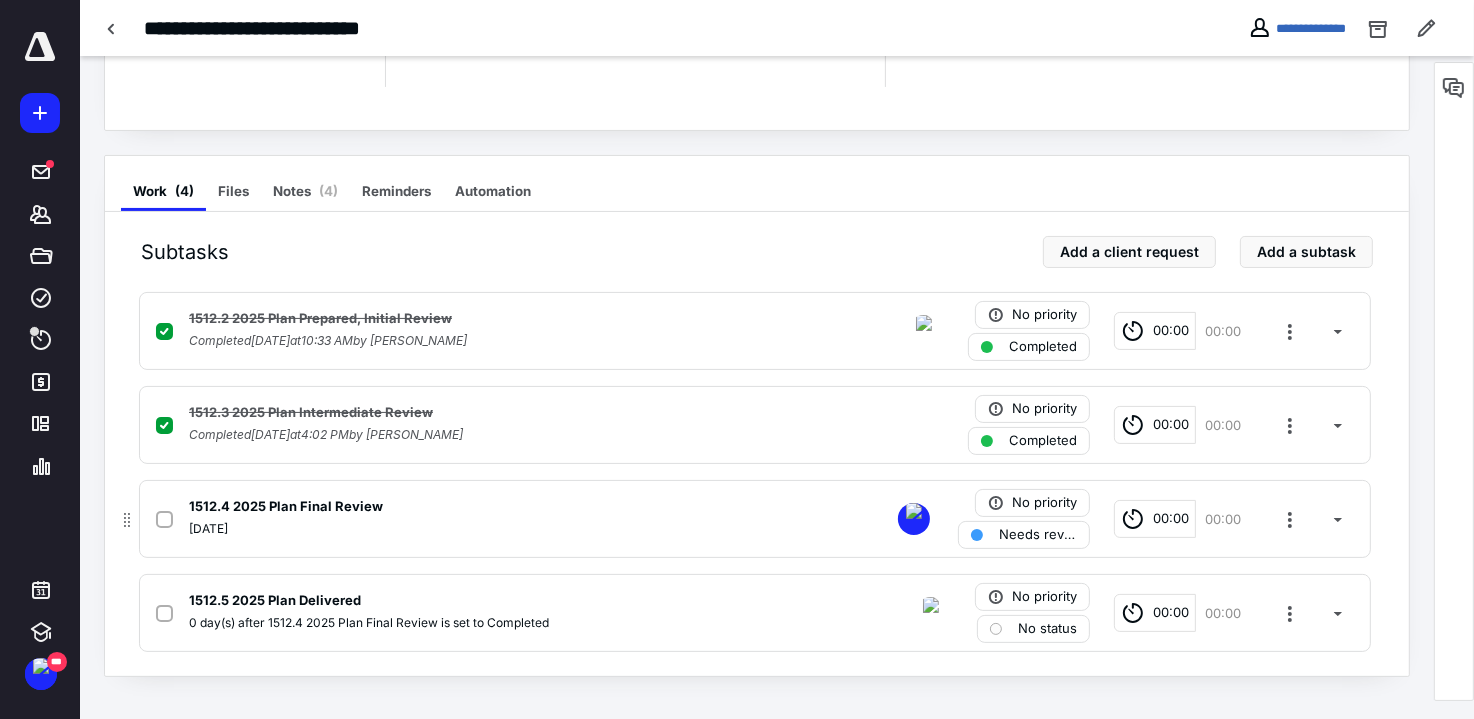 click 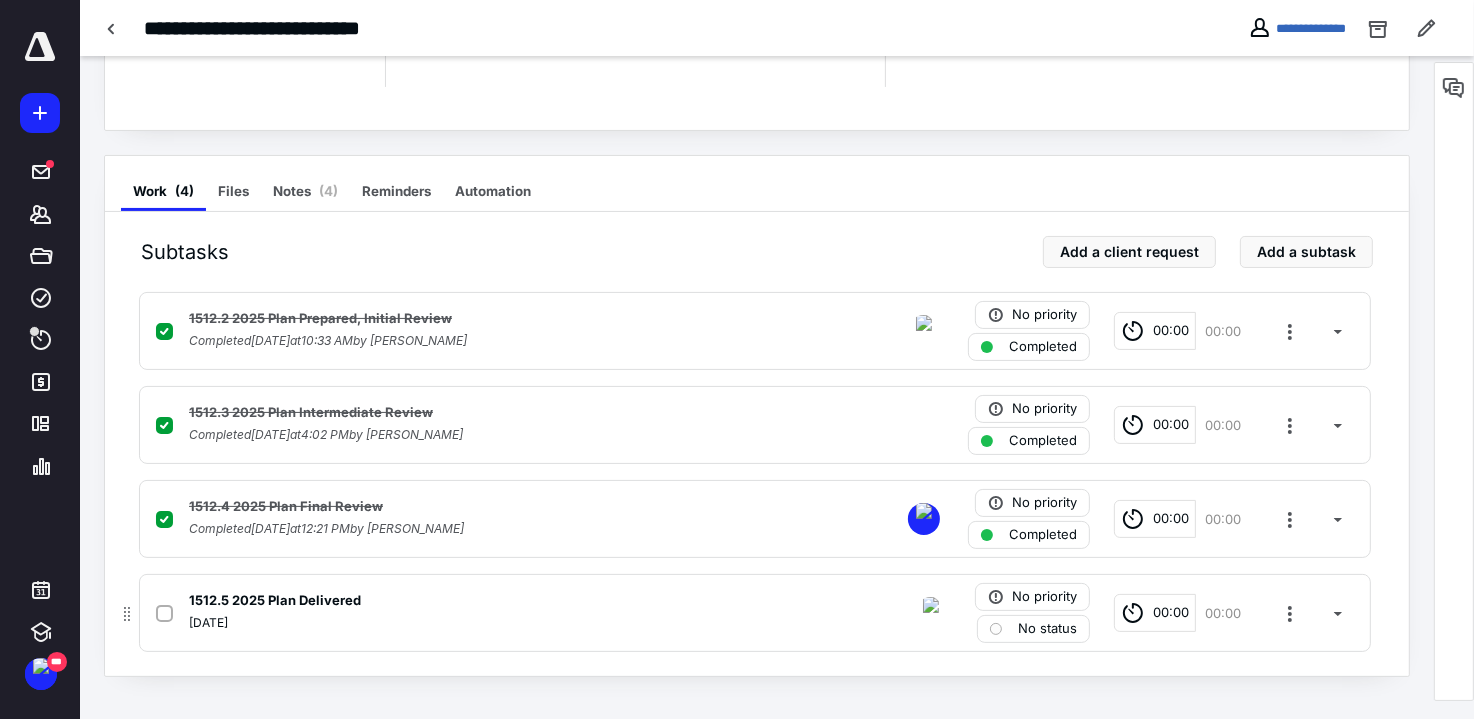 click on "No status" at bounding box center [1047, 629] 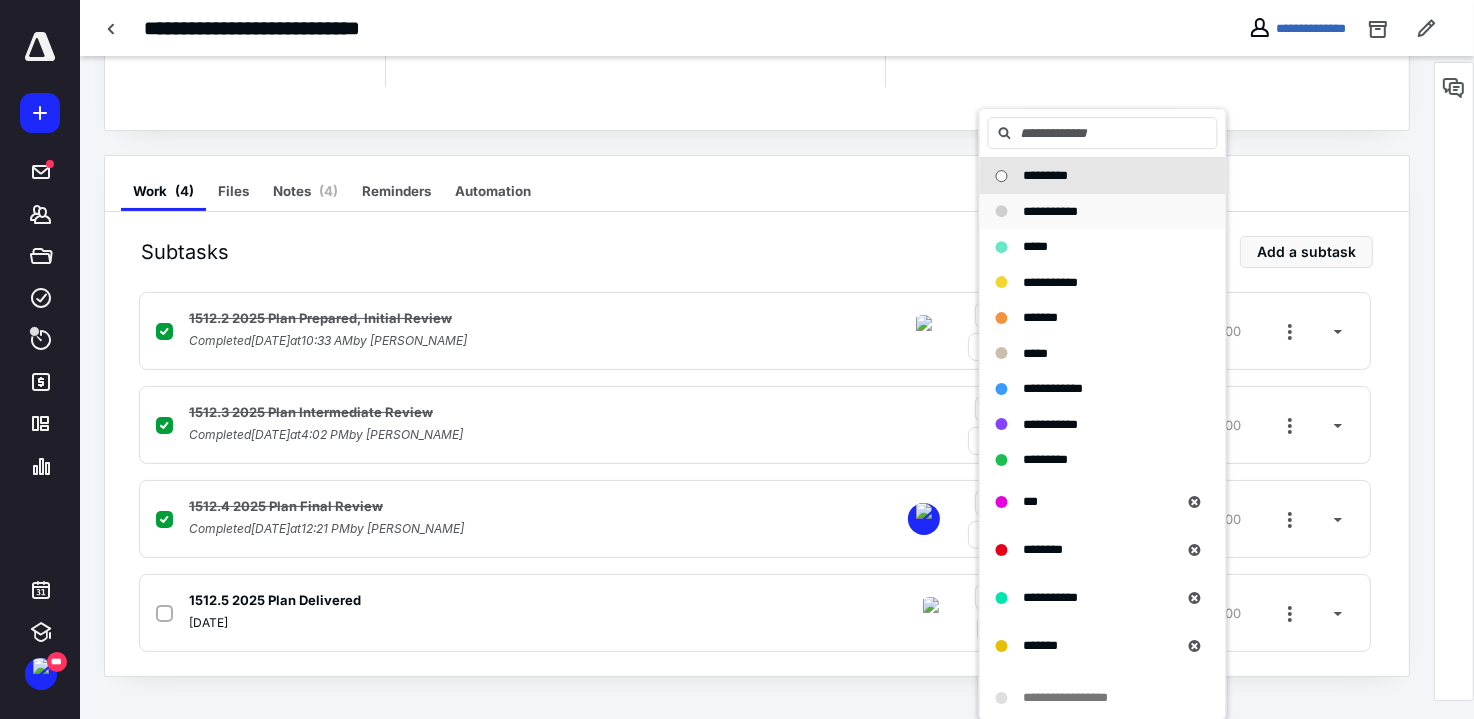 click on "**********" at bounding box center (1051, 211) 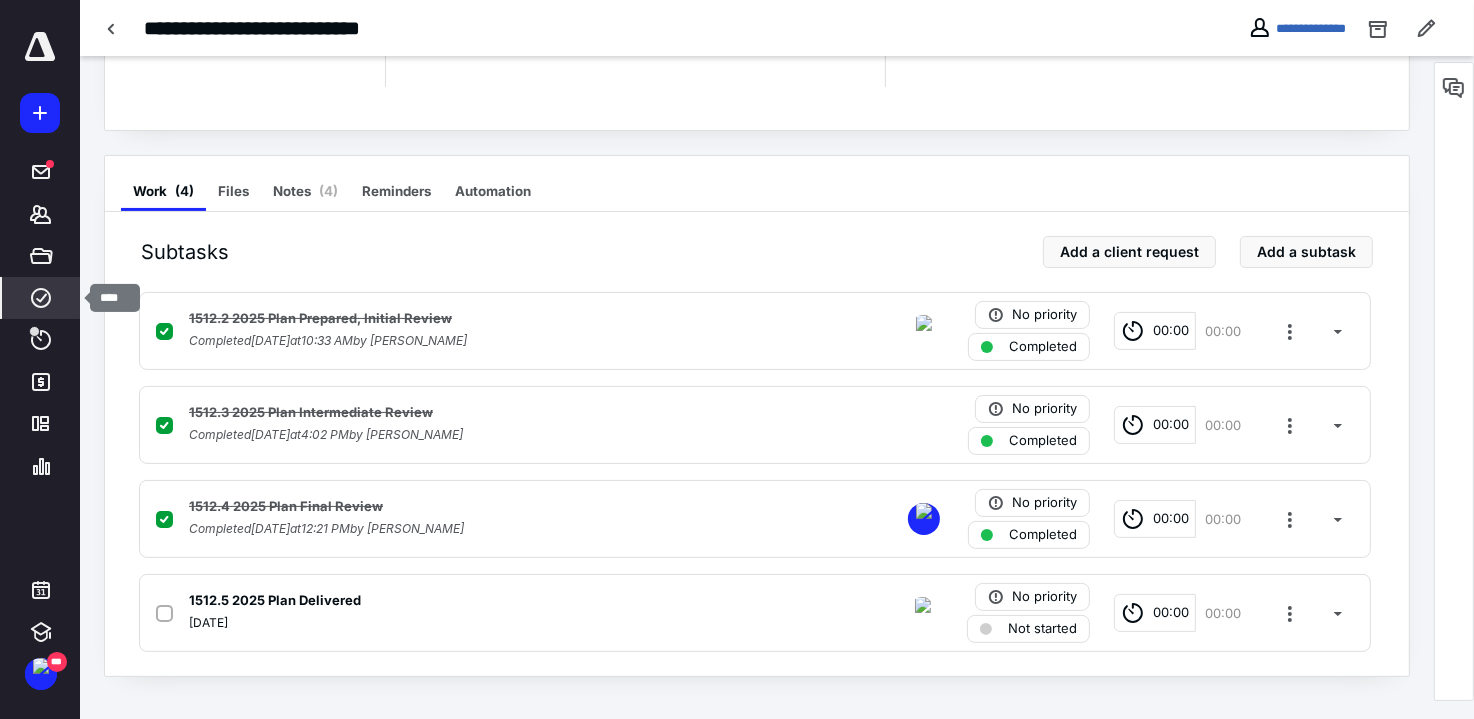 drag, startPoint x: 29, startPoint y: 295, endPoint x: 39, endPoint y: 294, distance: 10.049875 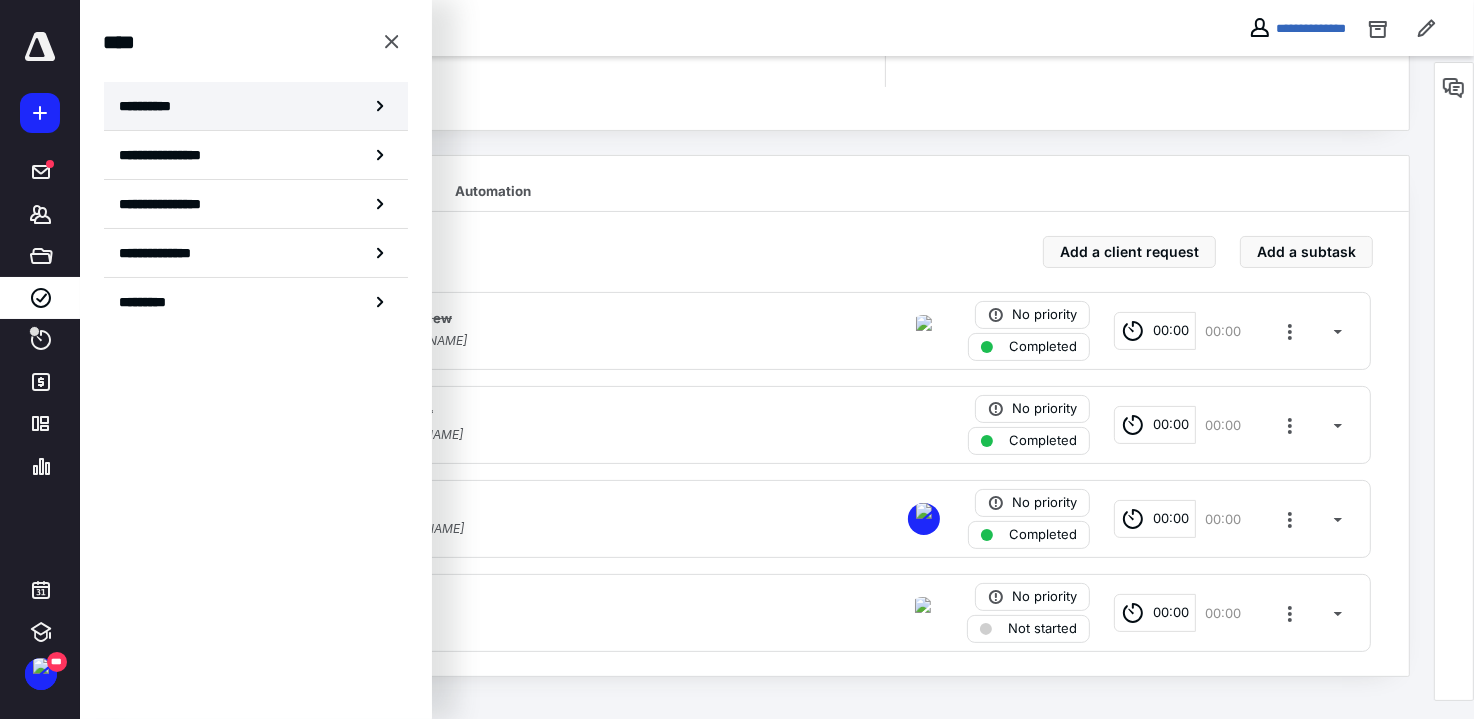 click on "**********" at bounding box center (256, 106) 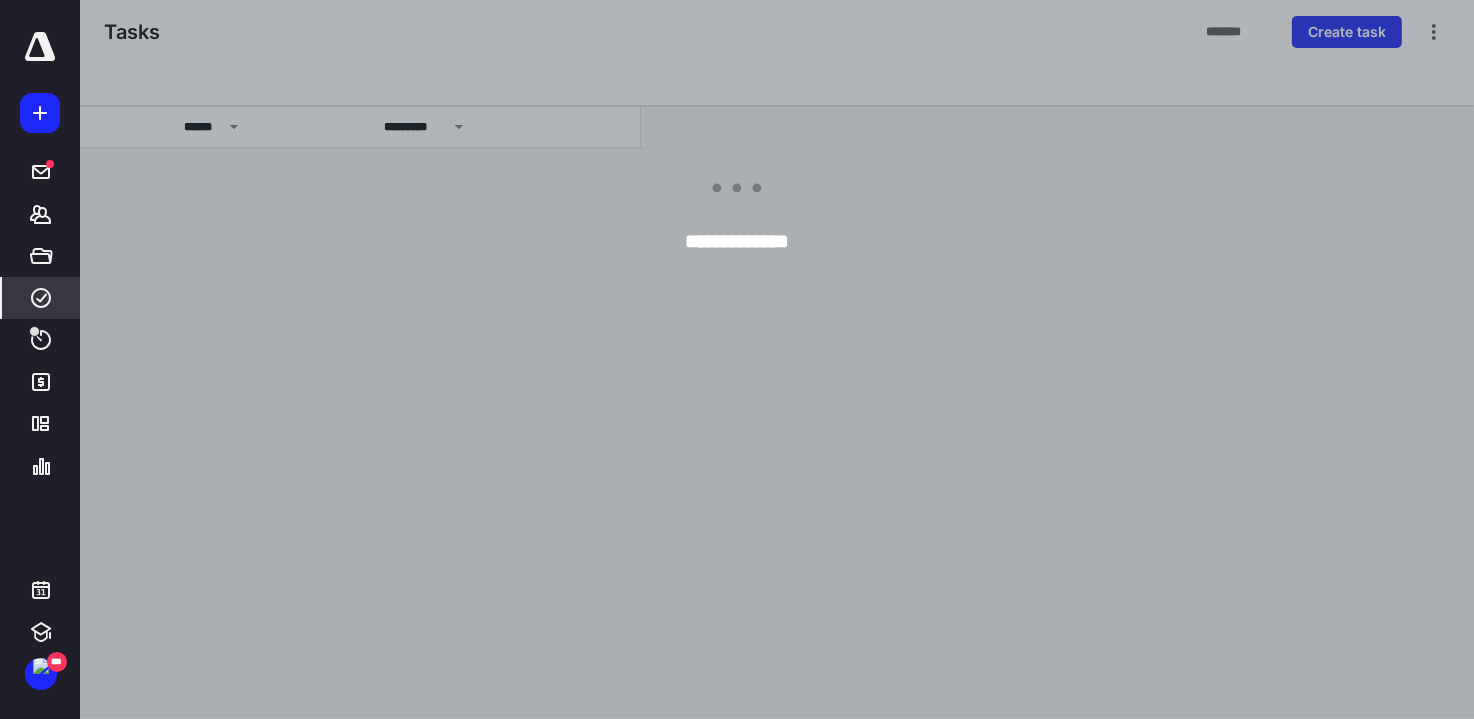 scroll, scrollTop: 0, scrollLeft: 0, axis: both 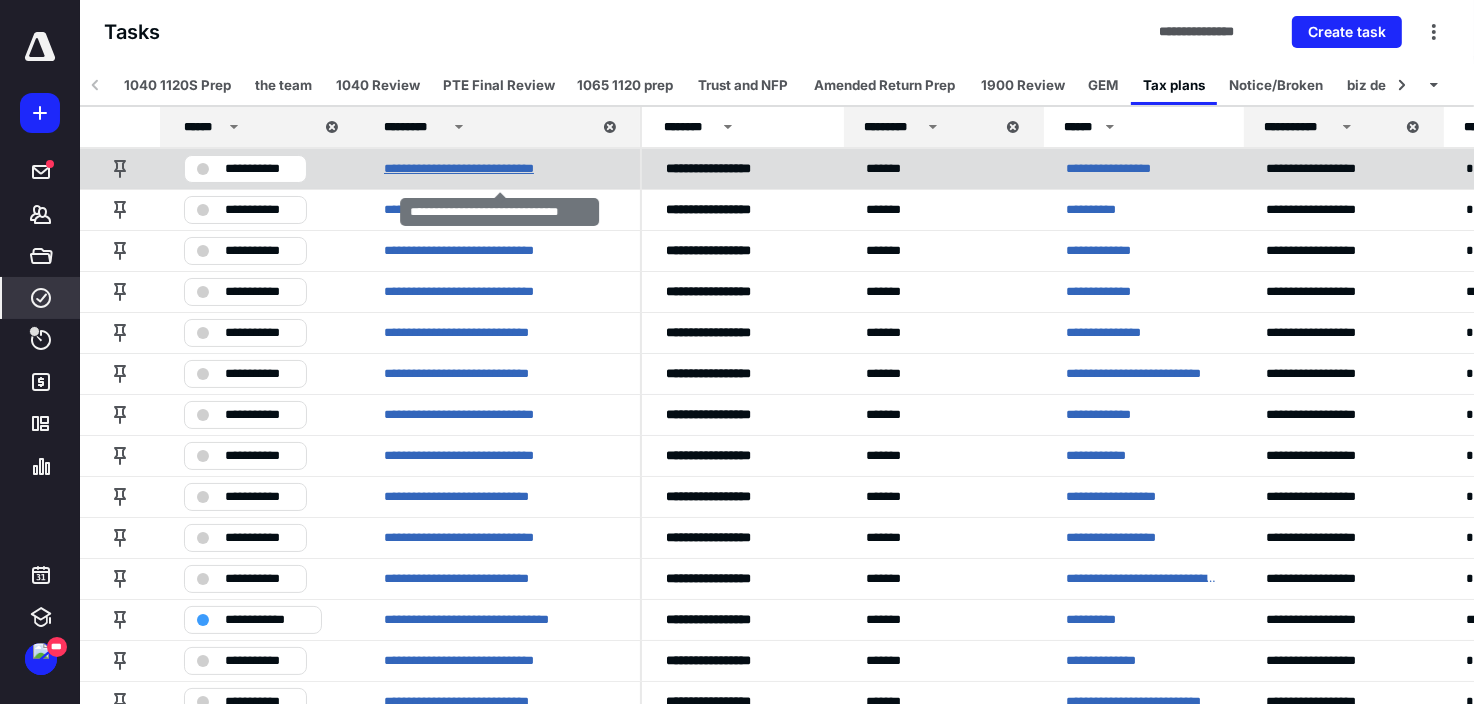 click on "**********" at bounding box center (480, 169) 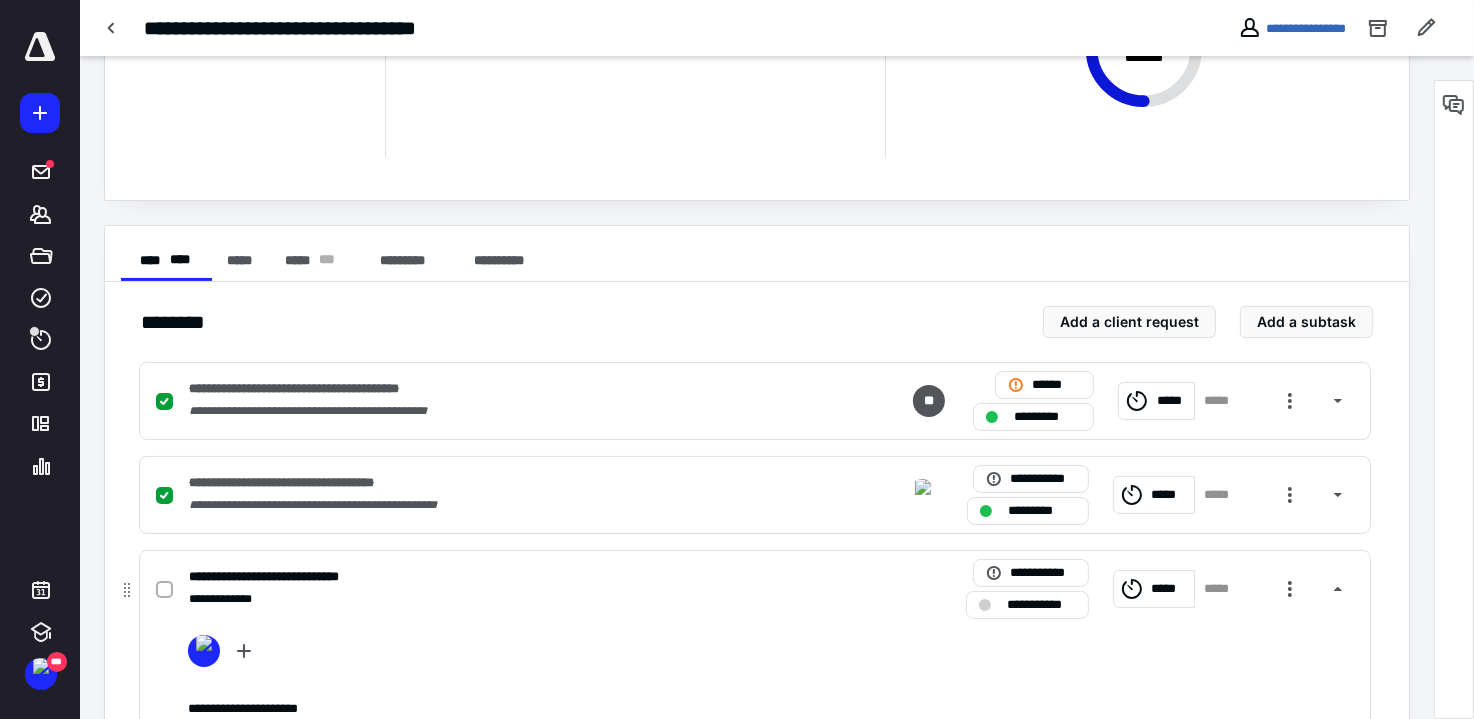 scroll, scrollTop: 324, scrollLeft: 0, axis: vertical 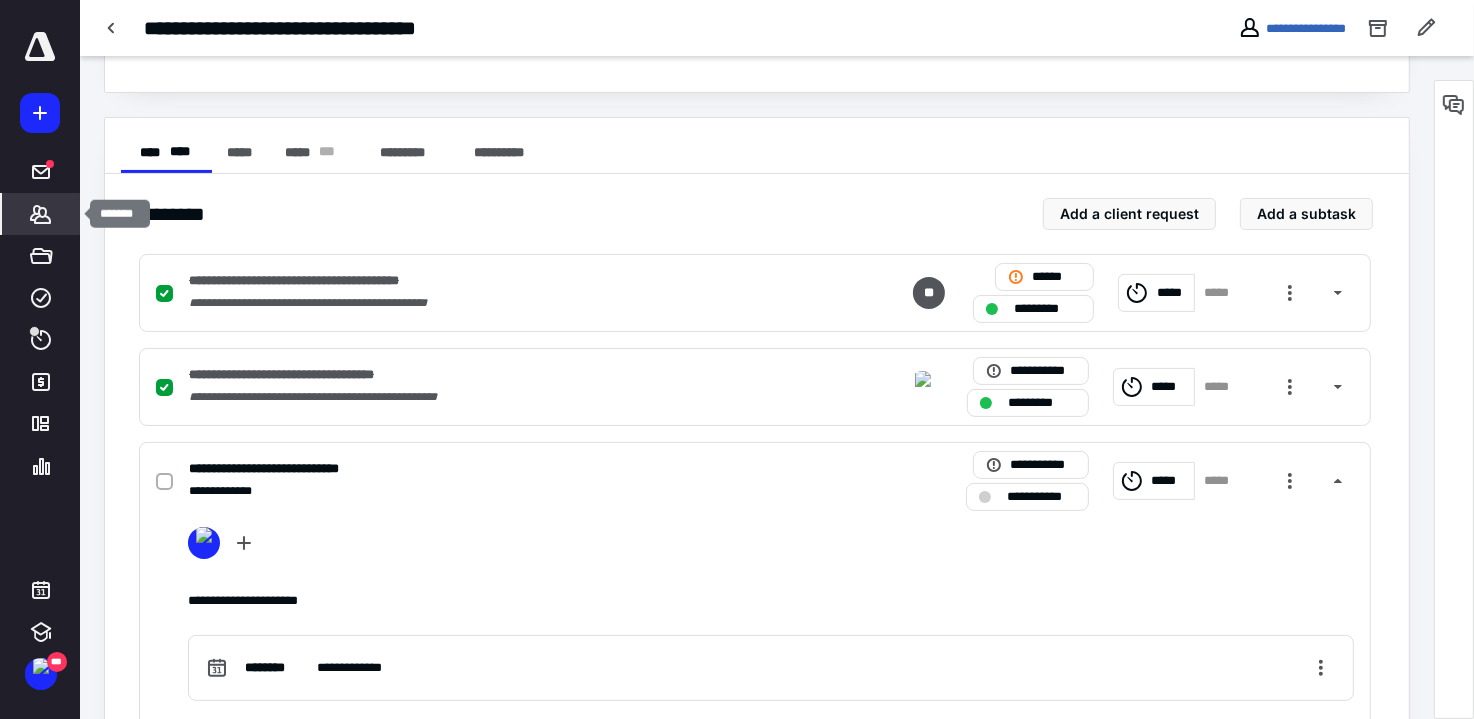 click 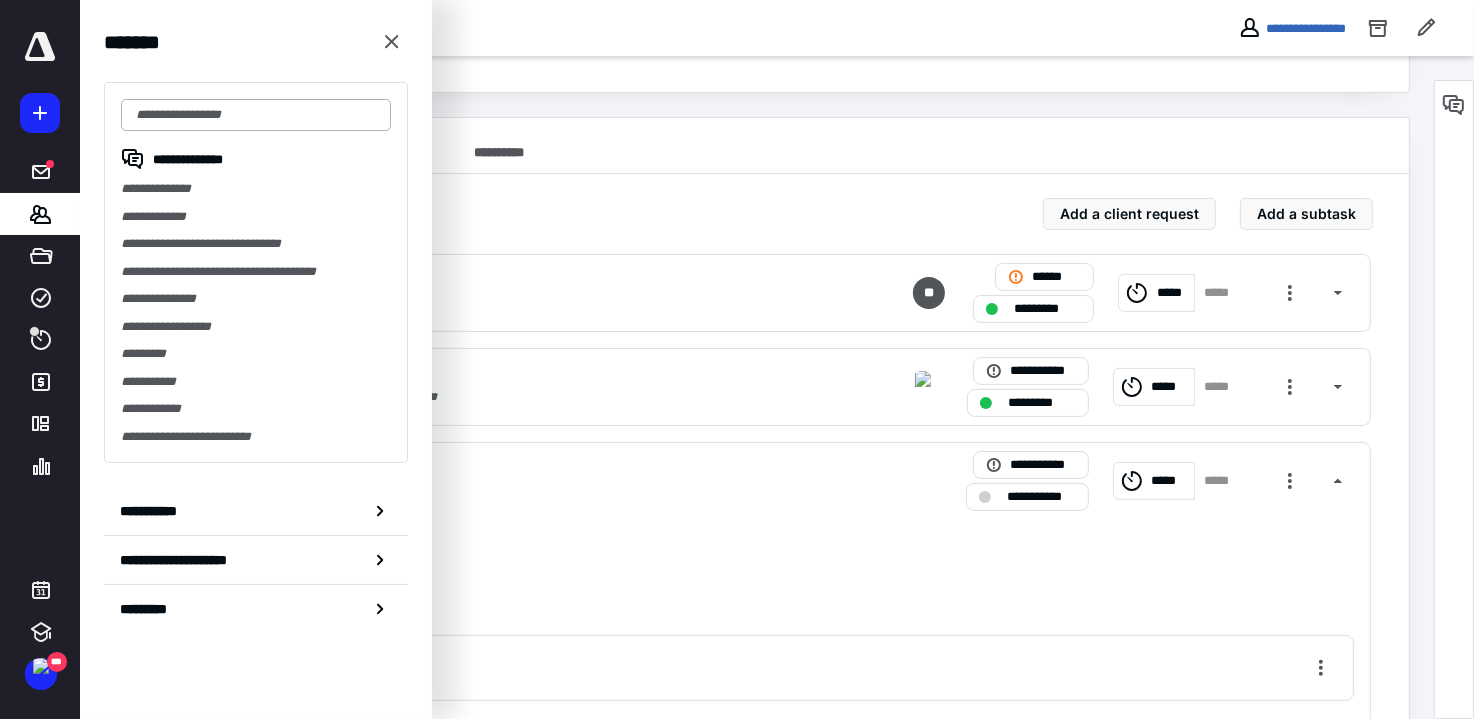 click at bounding box center [256, 115] 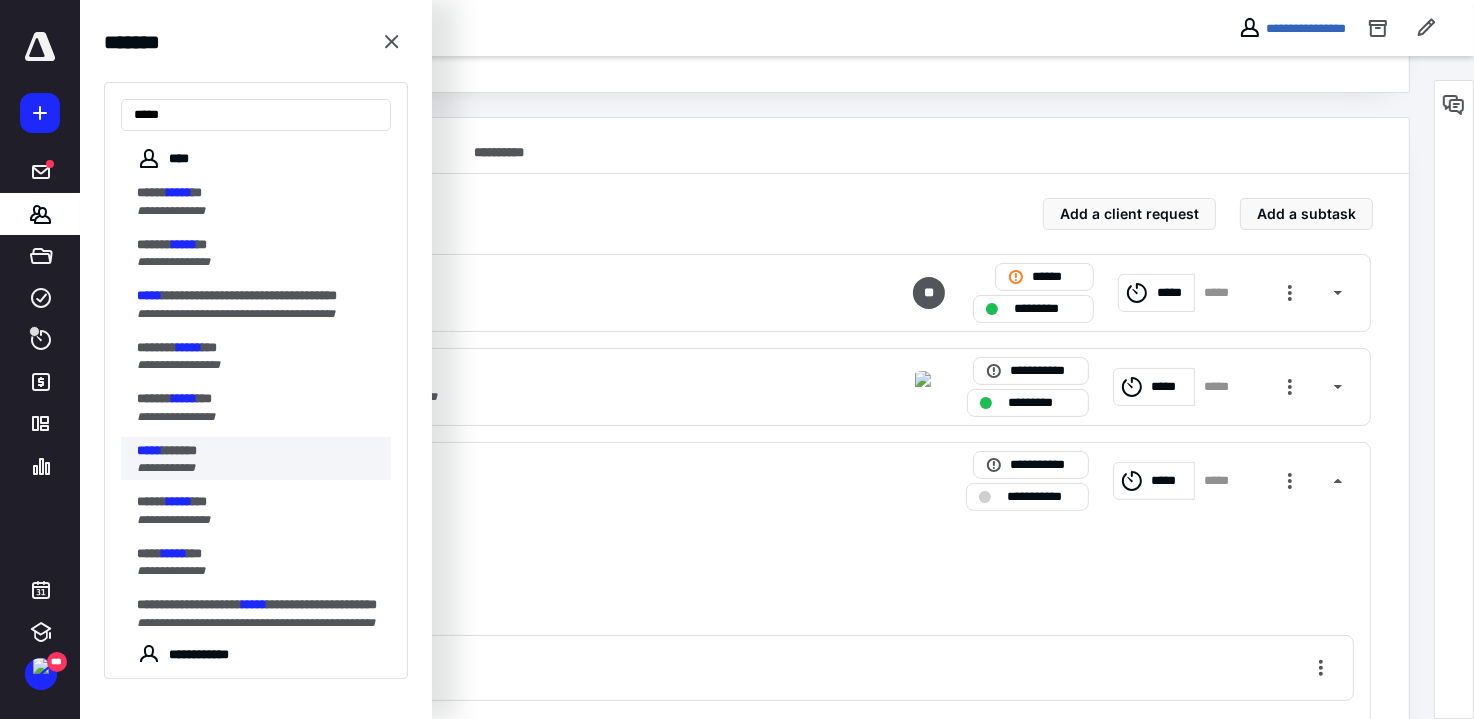 type on "*****" 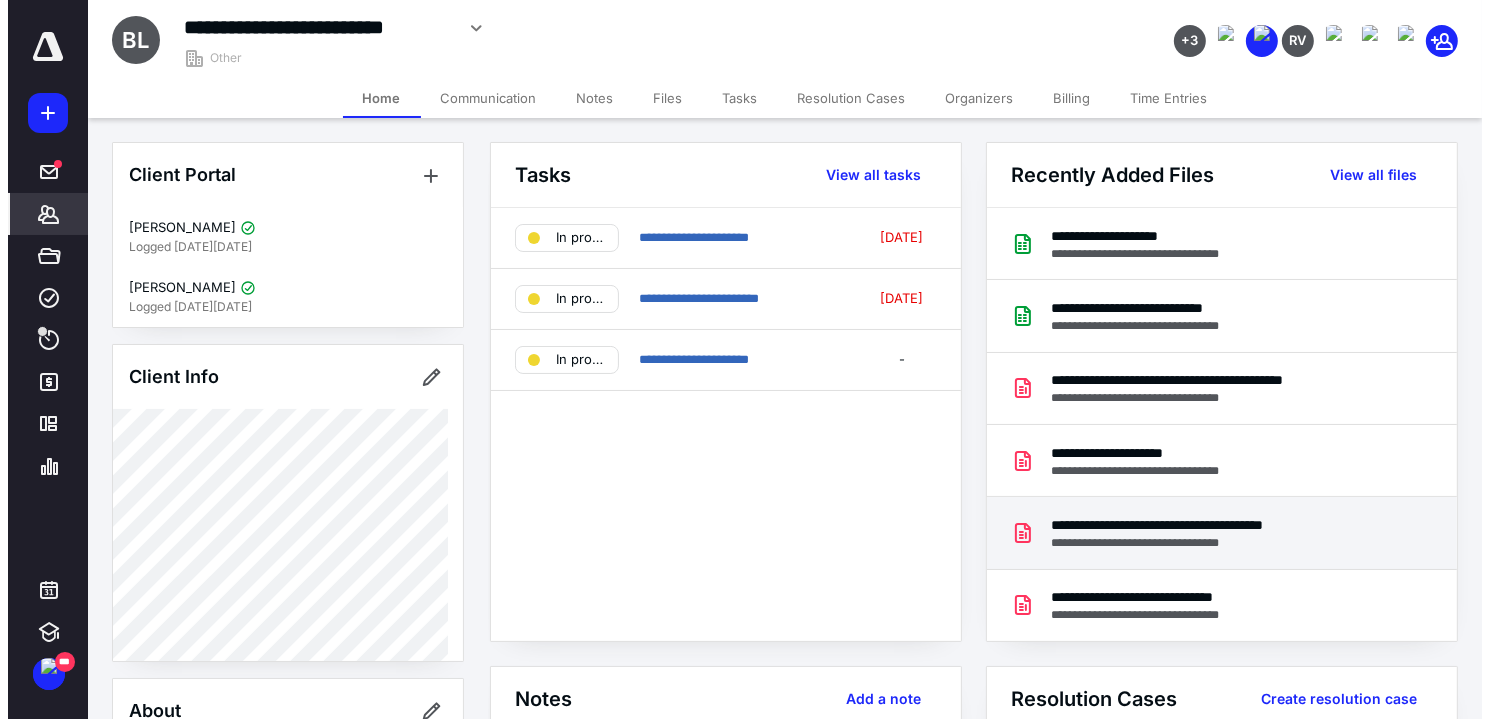 scroll, scrollTop: 108, scrollLeft: 0, axis: vertical 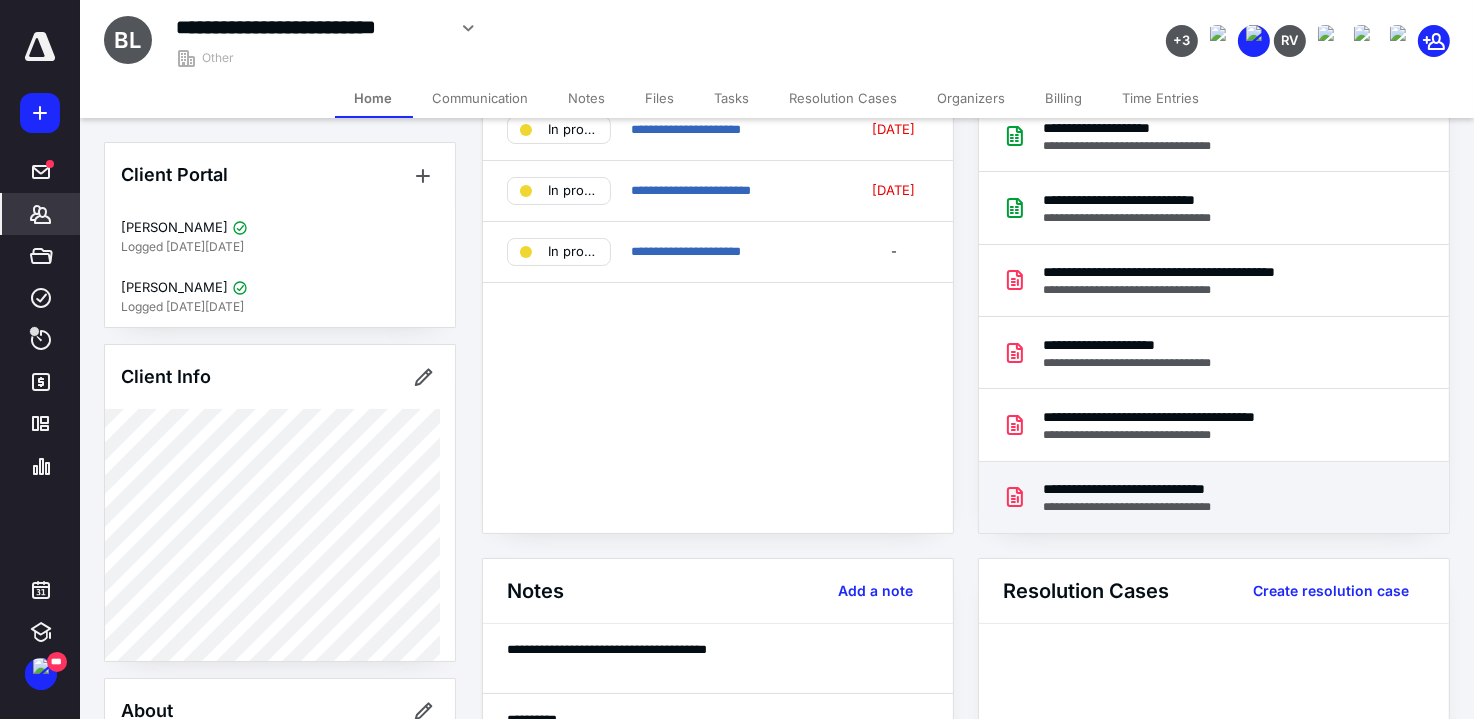 click on "**********" at bounding box center (1158, 507) 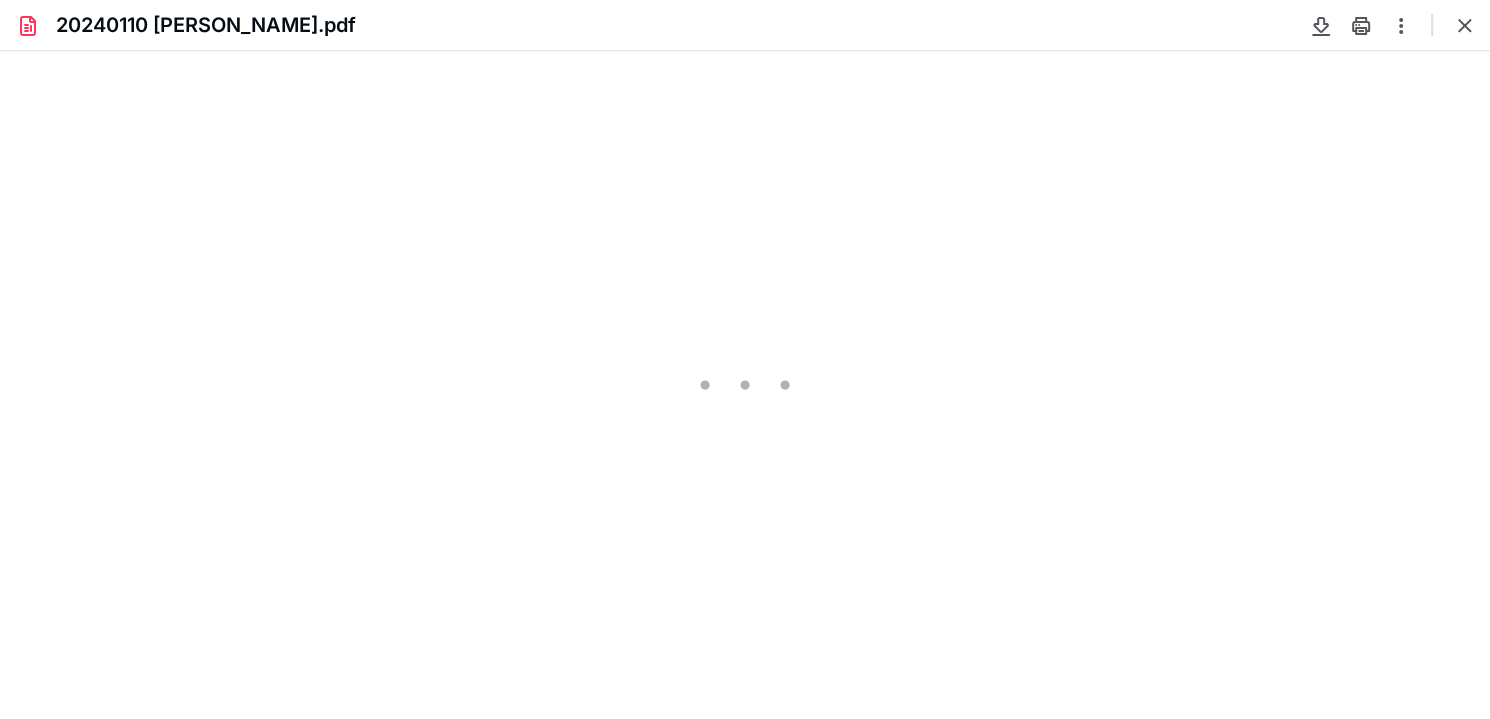 type on "80" 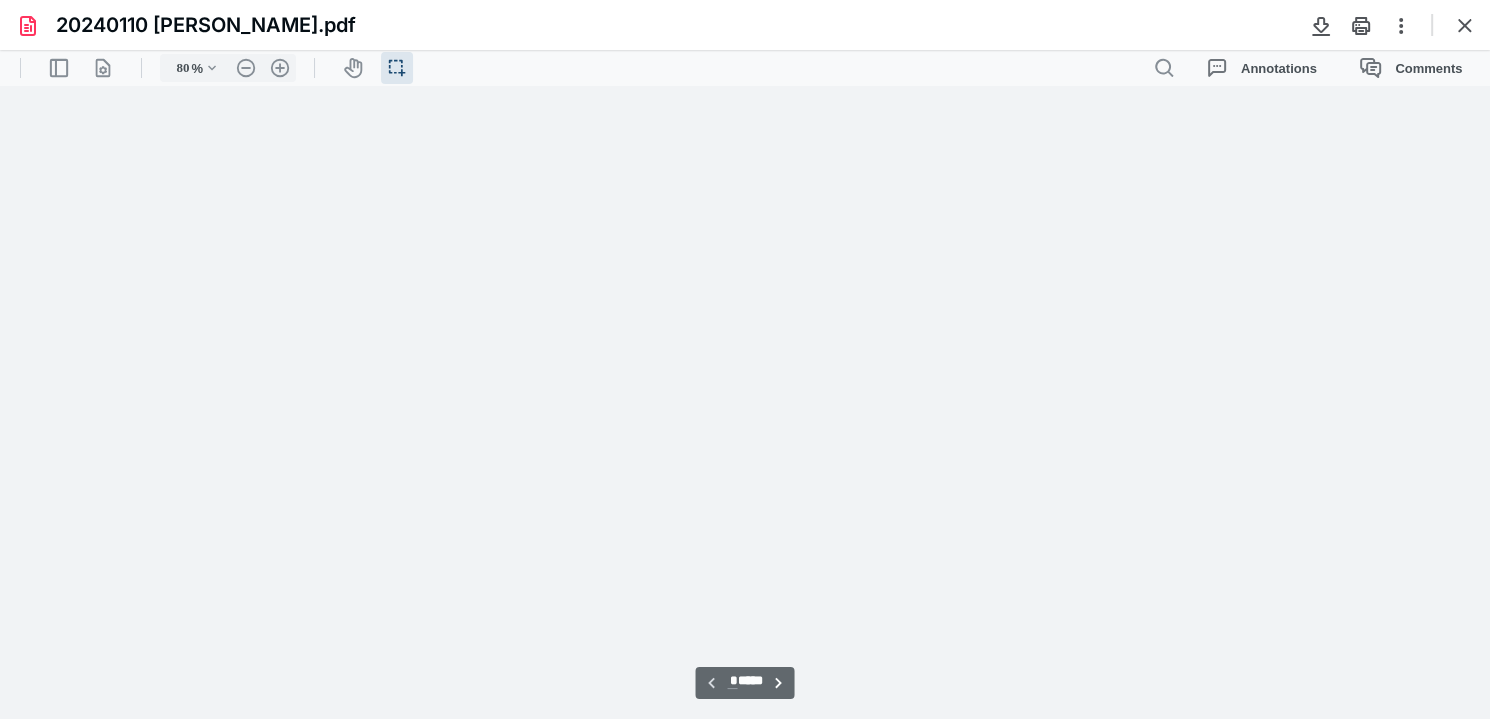 scroll, scrollTop: 0, scrollLeft: 0, axis: both 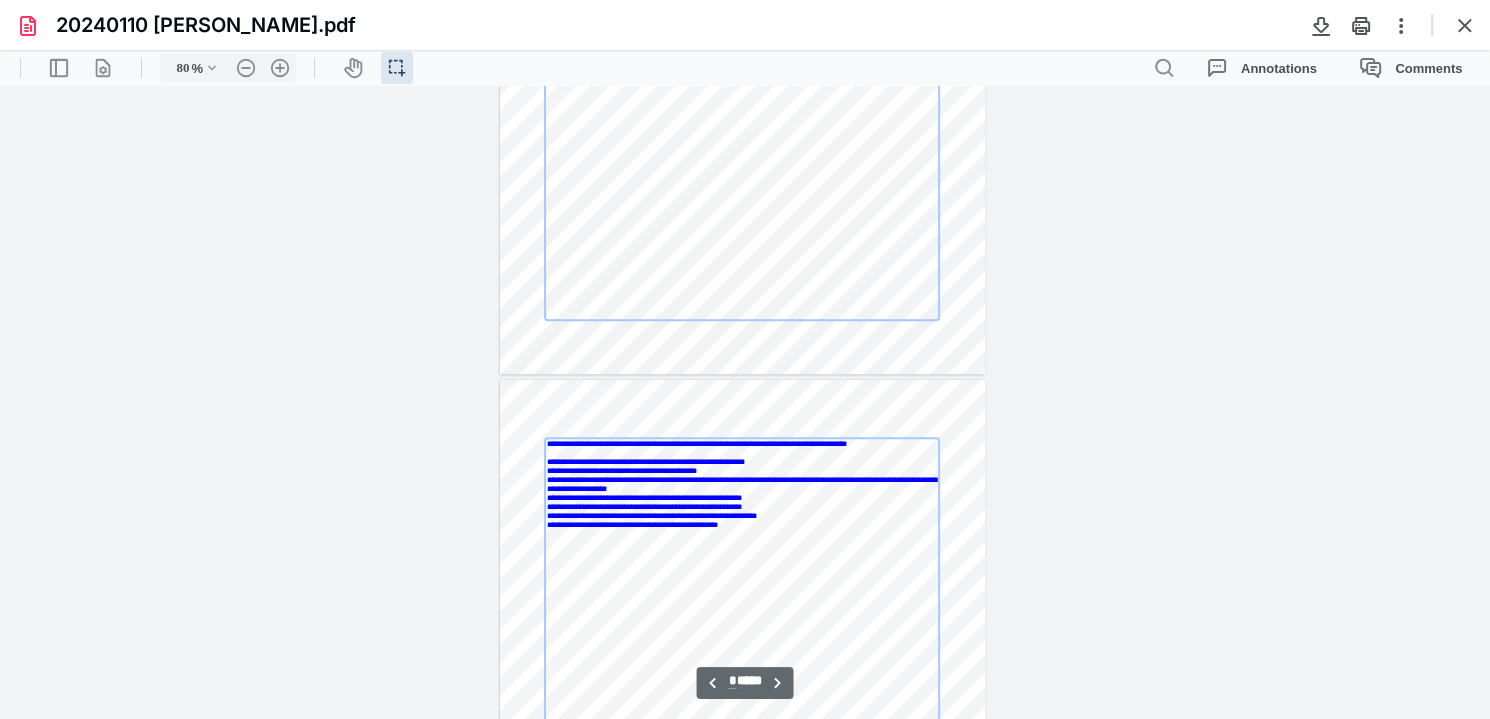 type on "*" 